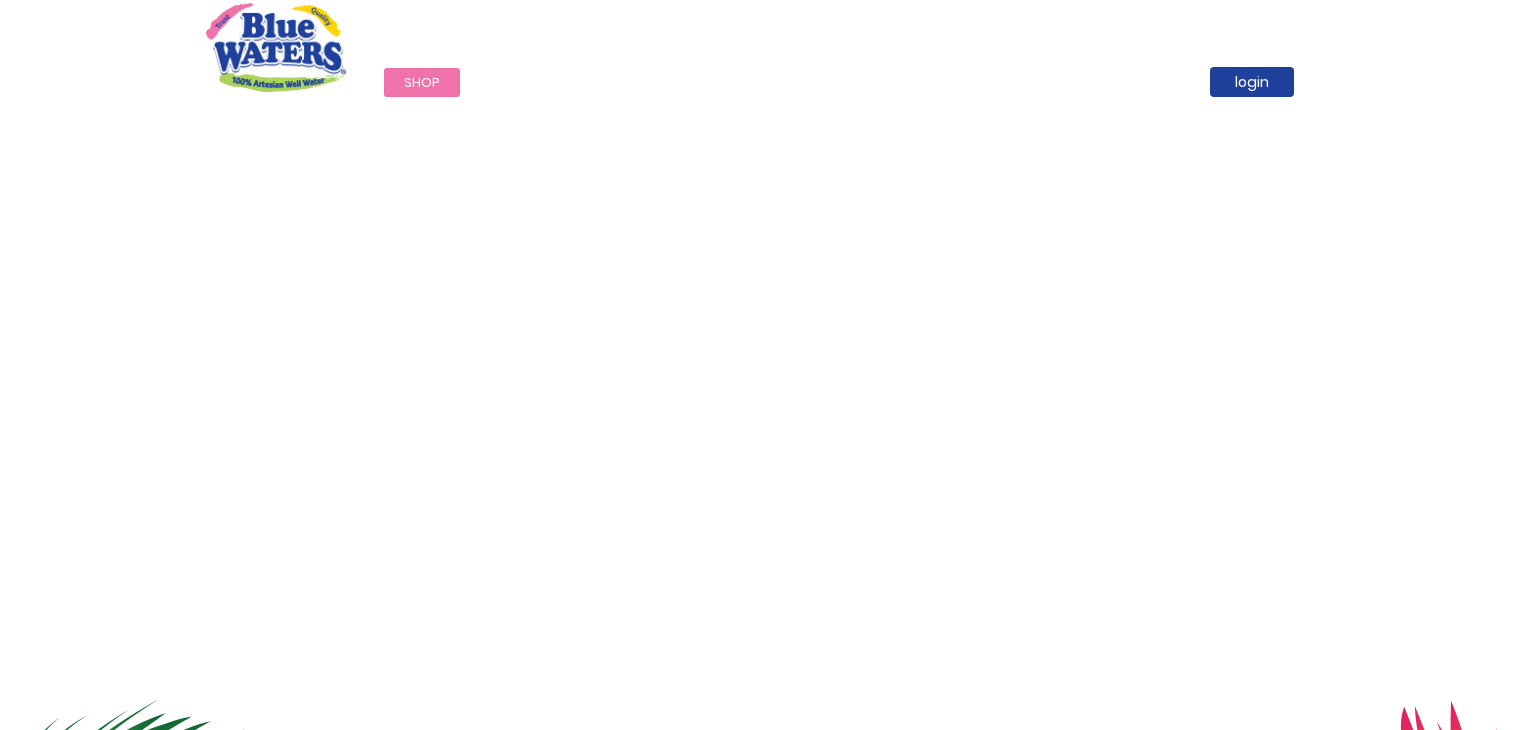 scroll, scrollTop: 0, scrollLeft: 0, axis: both 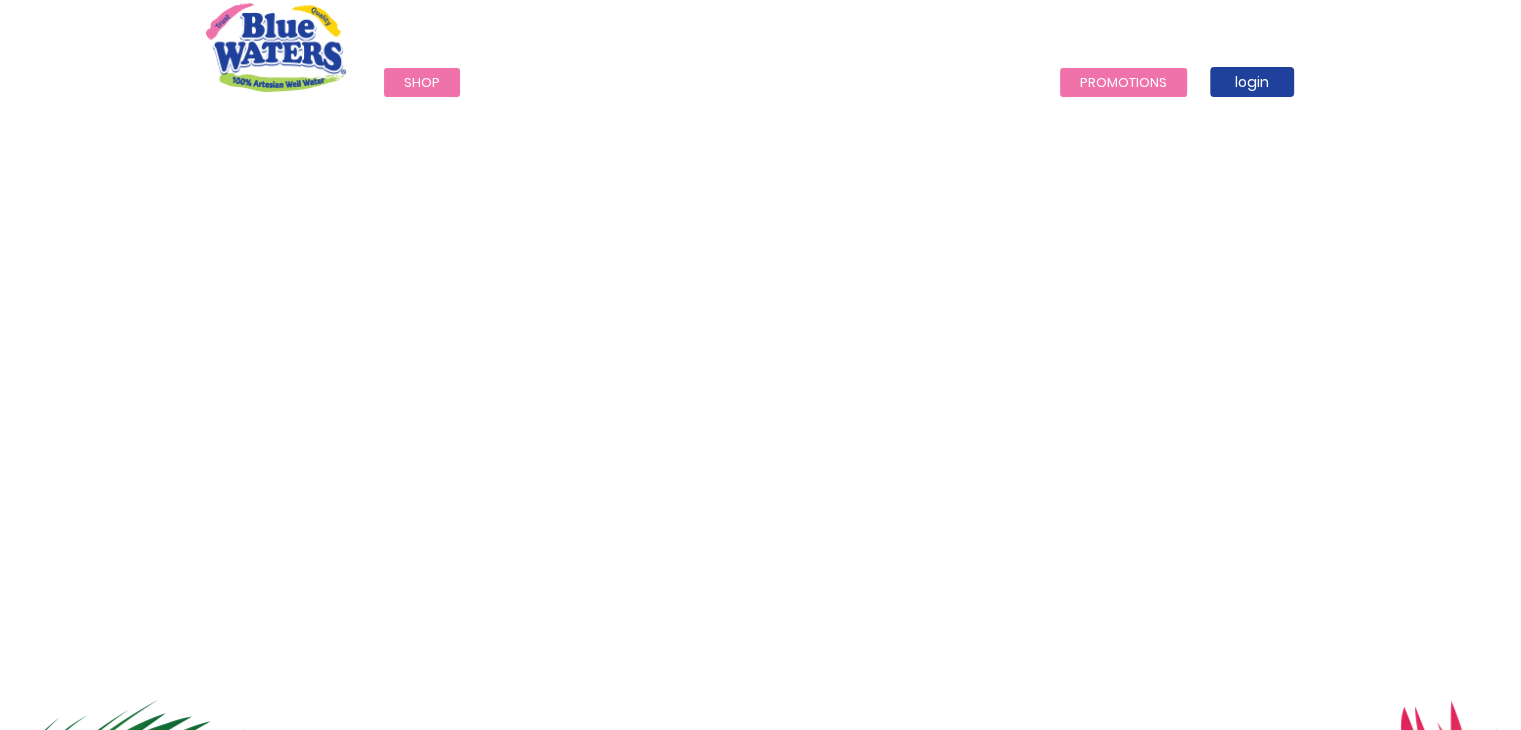 type on "**********" 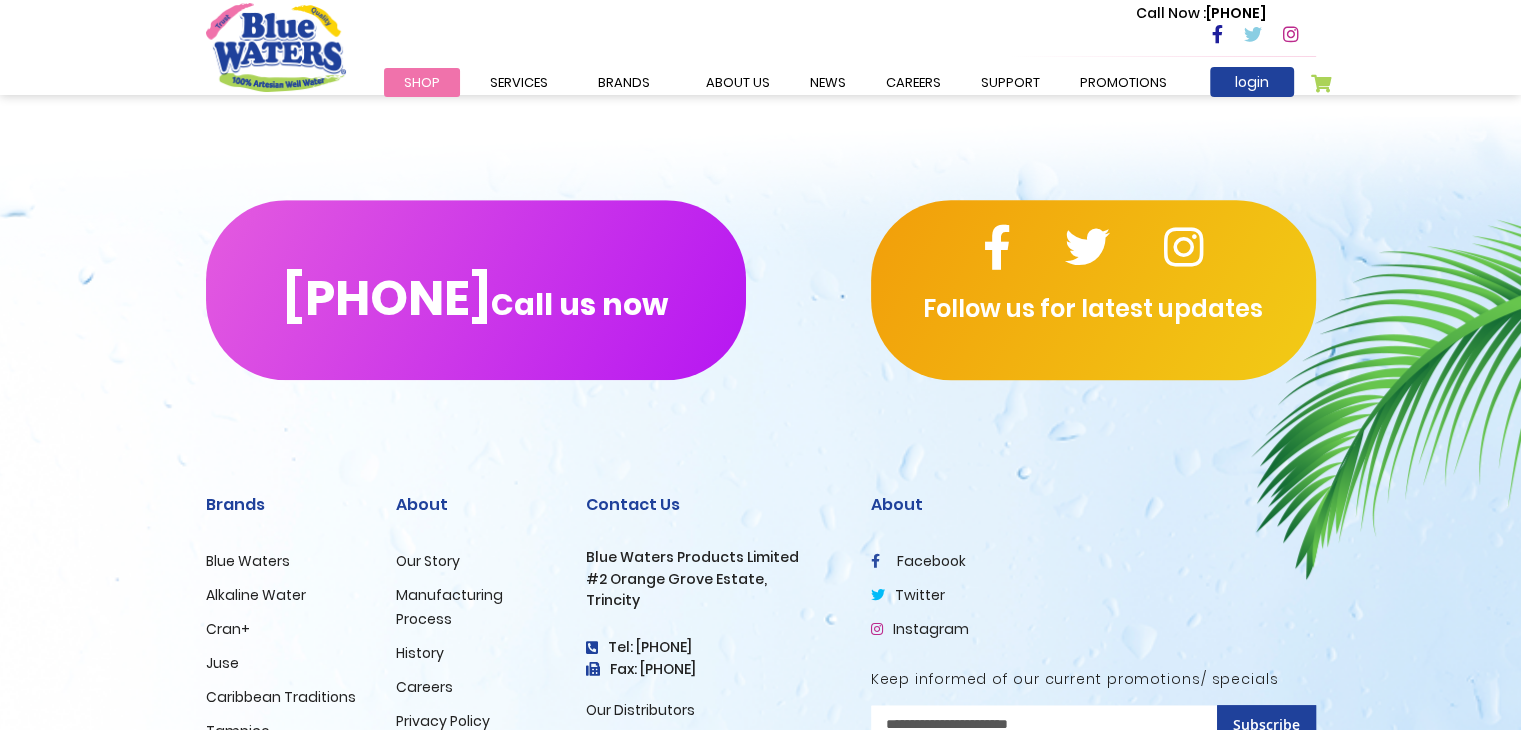 scroll, scrollTop: 1495, scrollLeft: 0, axis: vertical 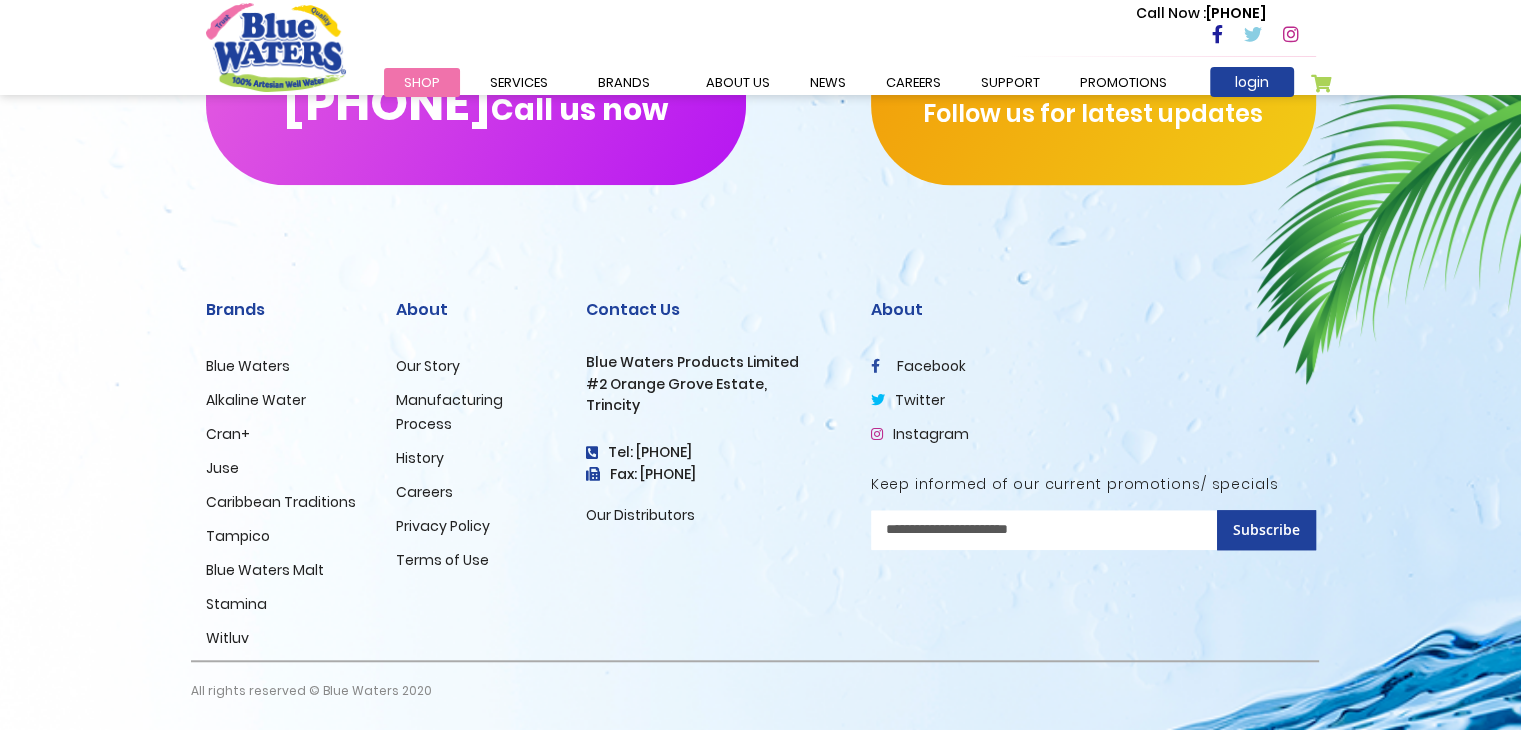 type on "**********" 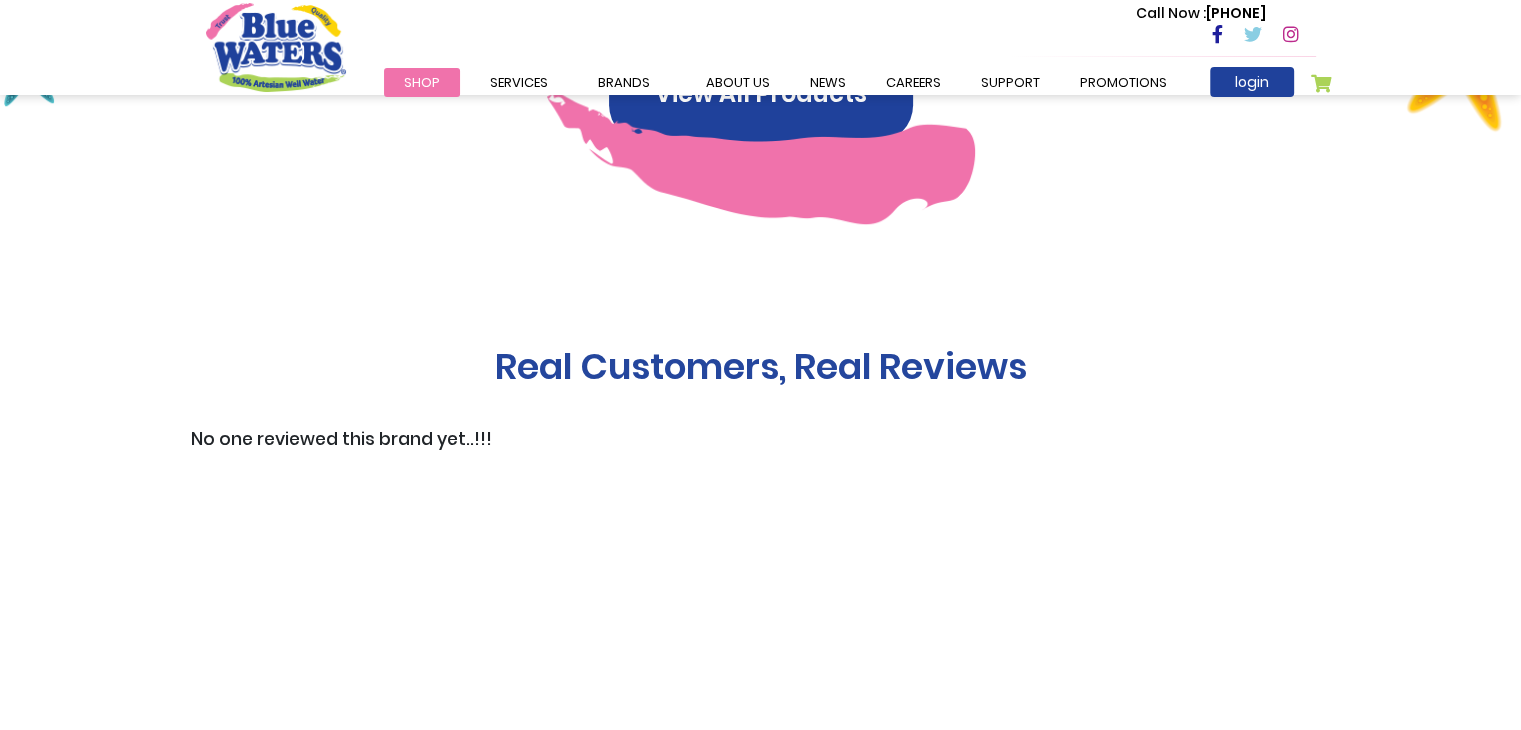 scroll, scrollTop: 1500, scrollLeft: 0, axis: vertical 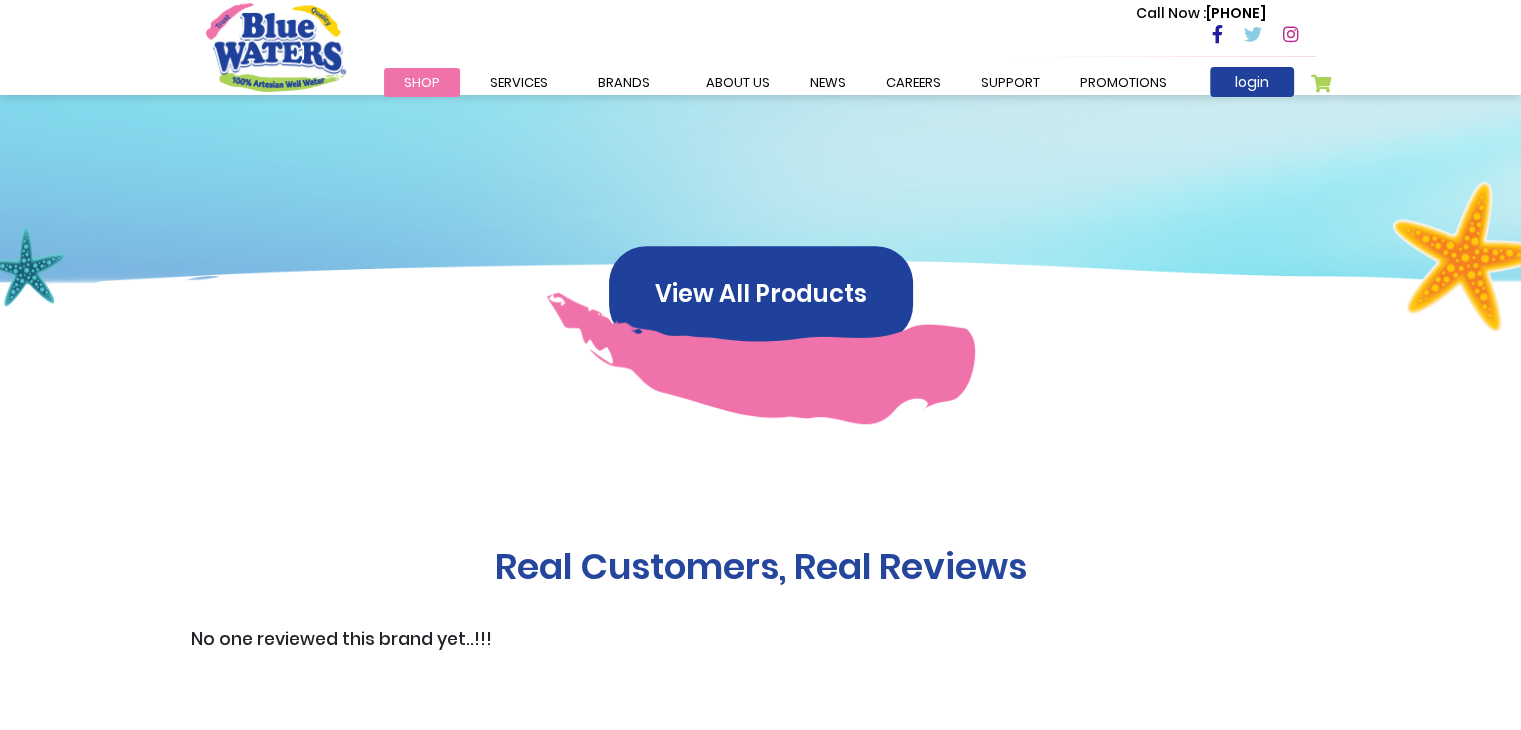 type on "**********" 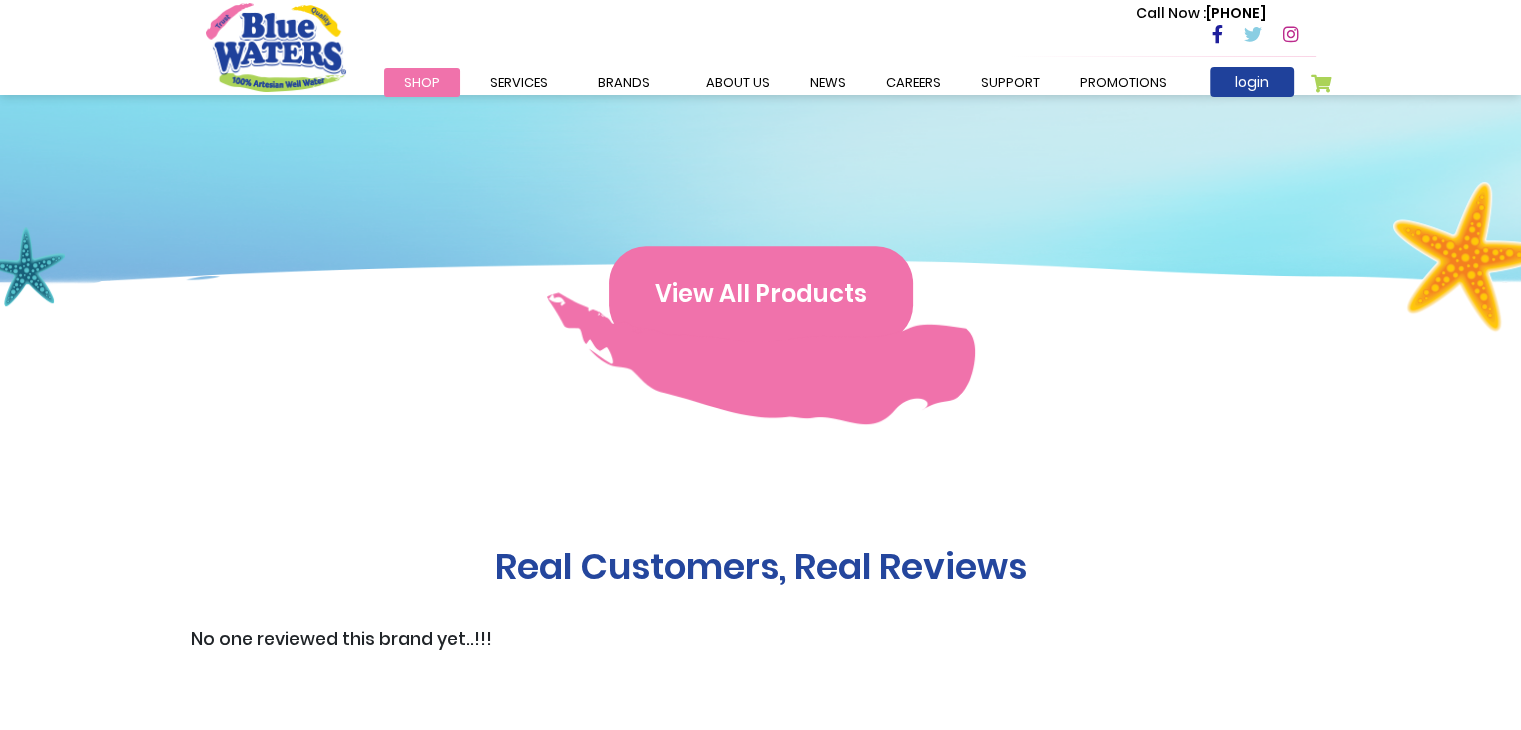 click on "View All Products" at bounding box center (761, 294) 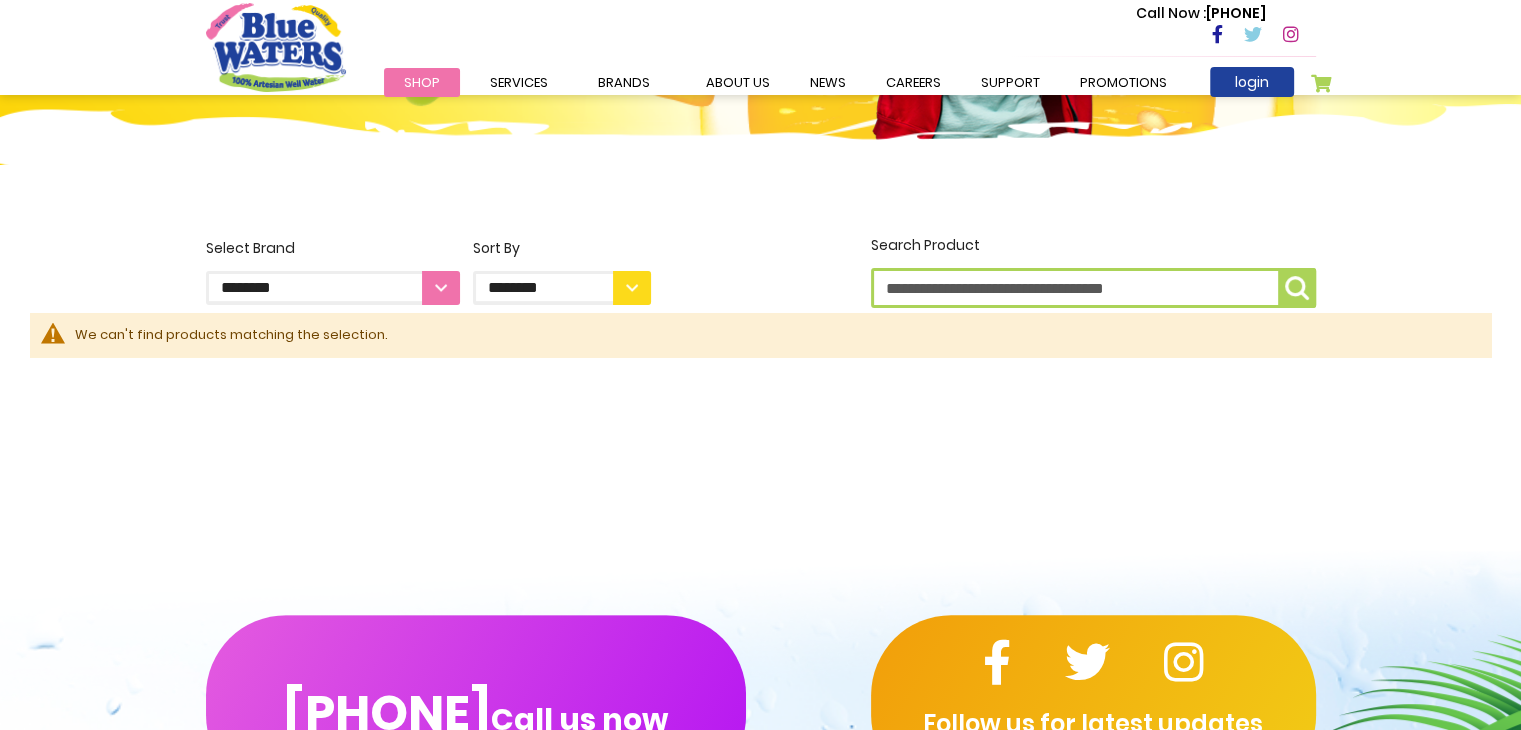 scroll, scrollTop: 500, scrollLeft: 0, axis: vertical 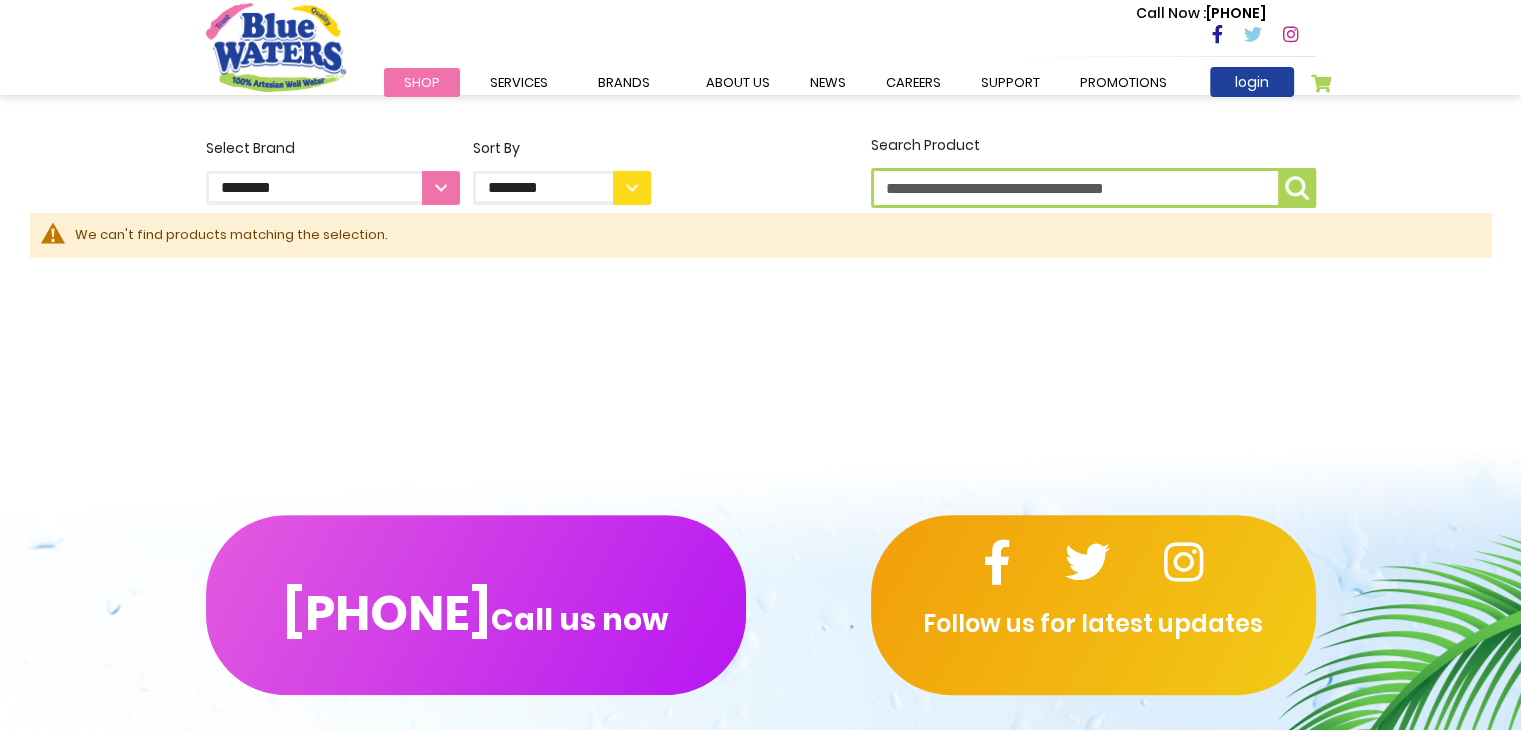 type on "**********" 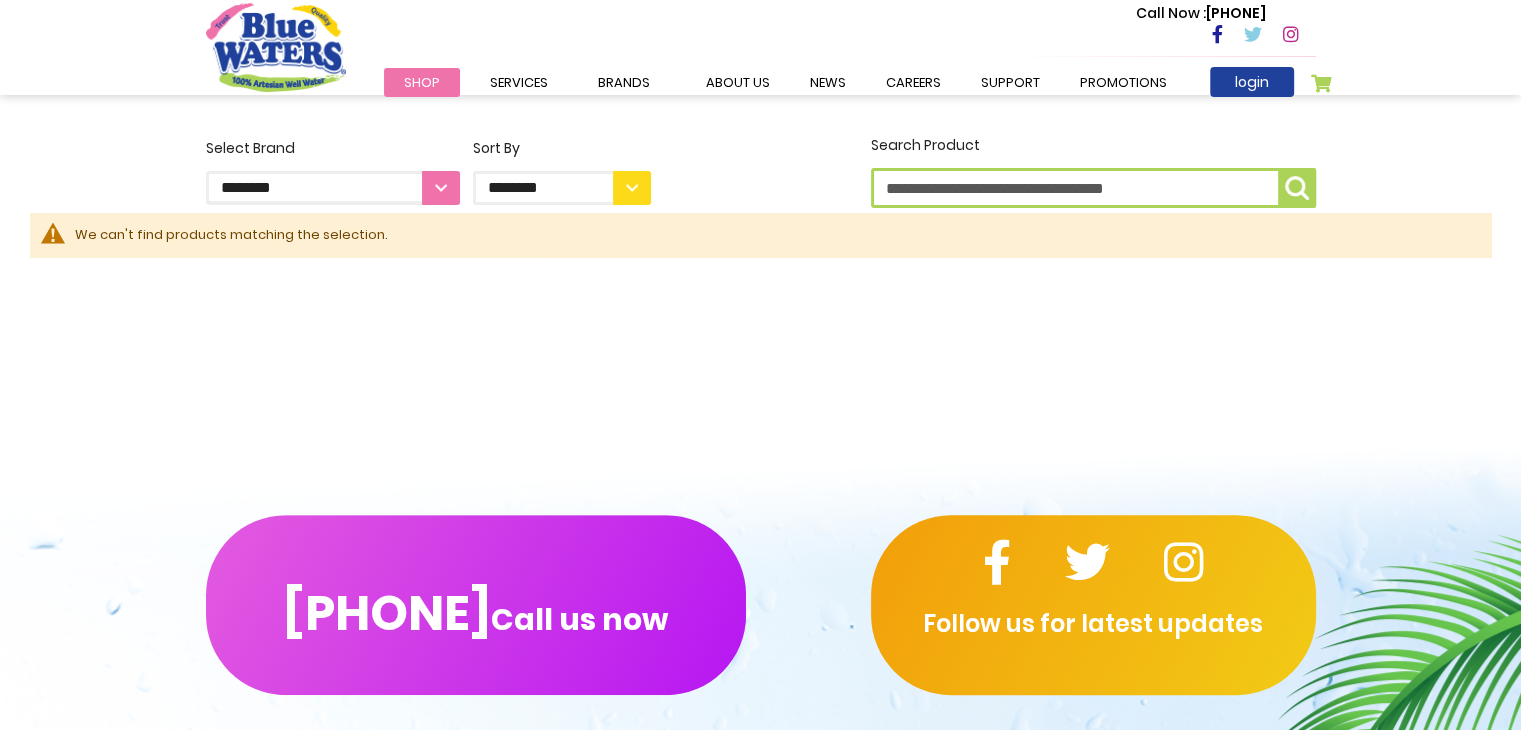 click on "**********" at bounding box center [562, 188] 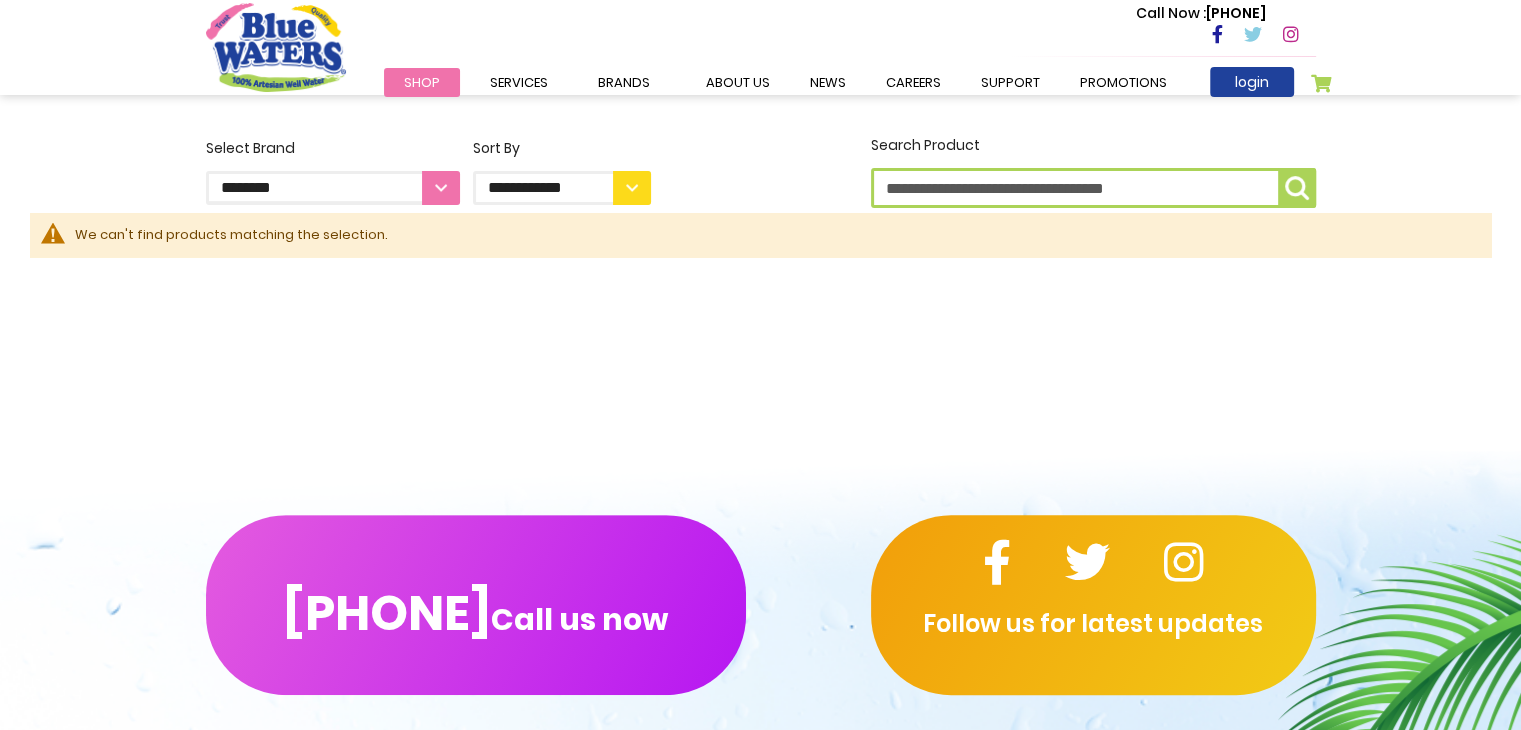 click on "**********" at bounding box center (562, 188) 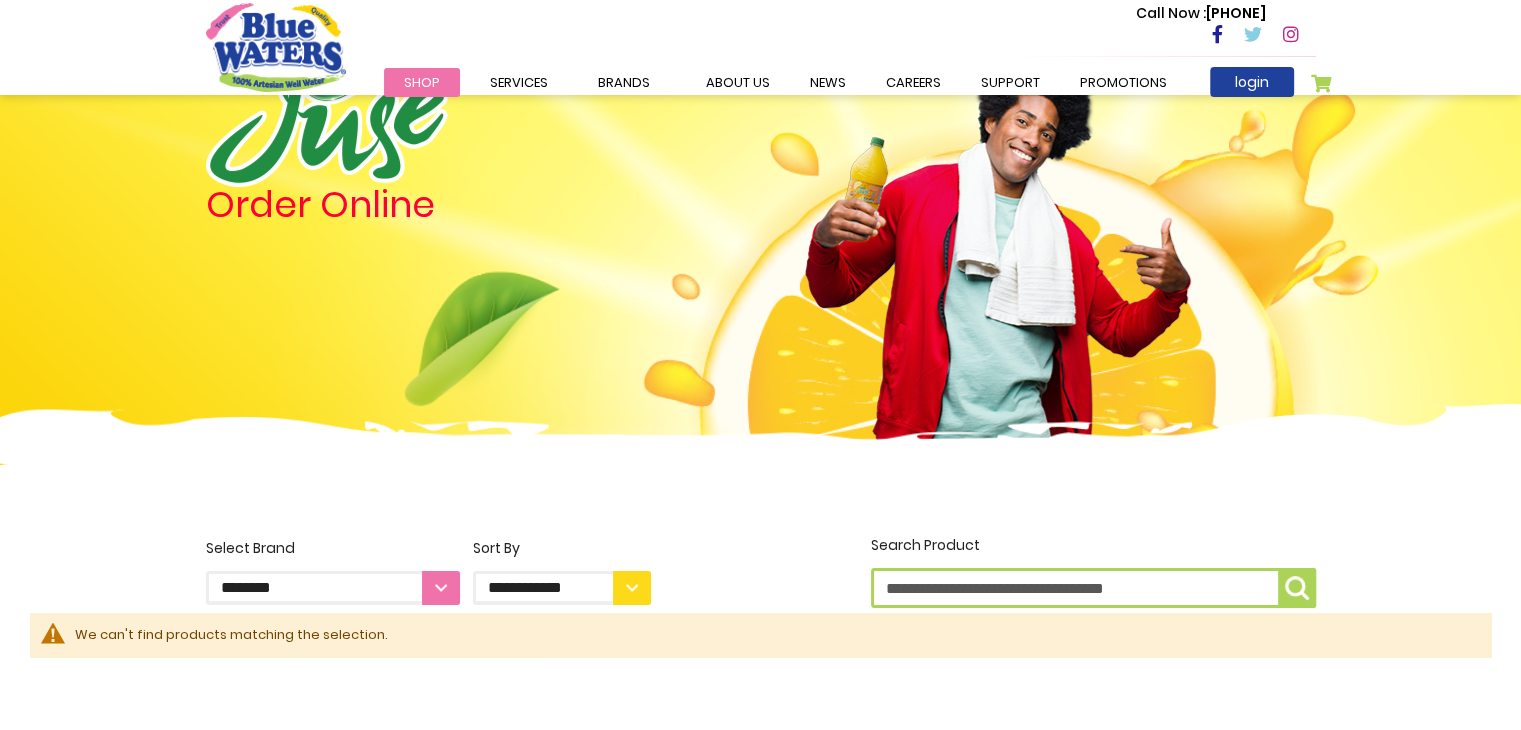 scroll, scrollTop: 0, scrollLeft: 0, axis: both 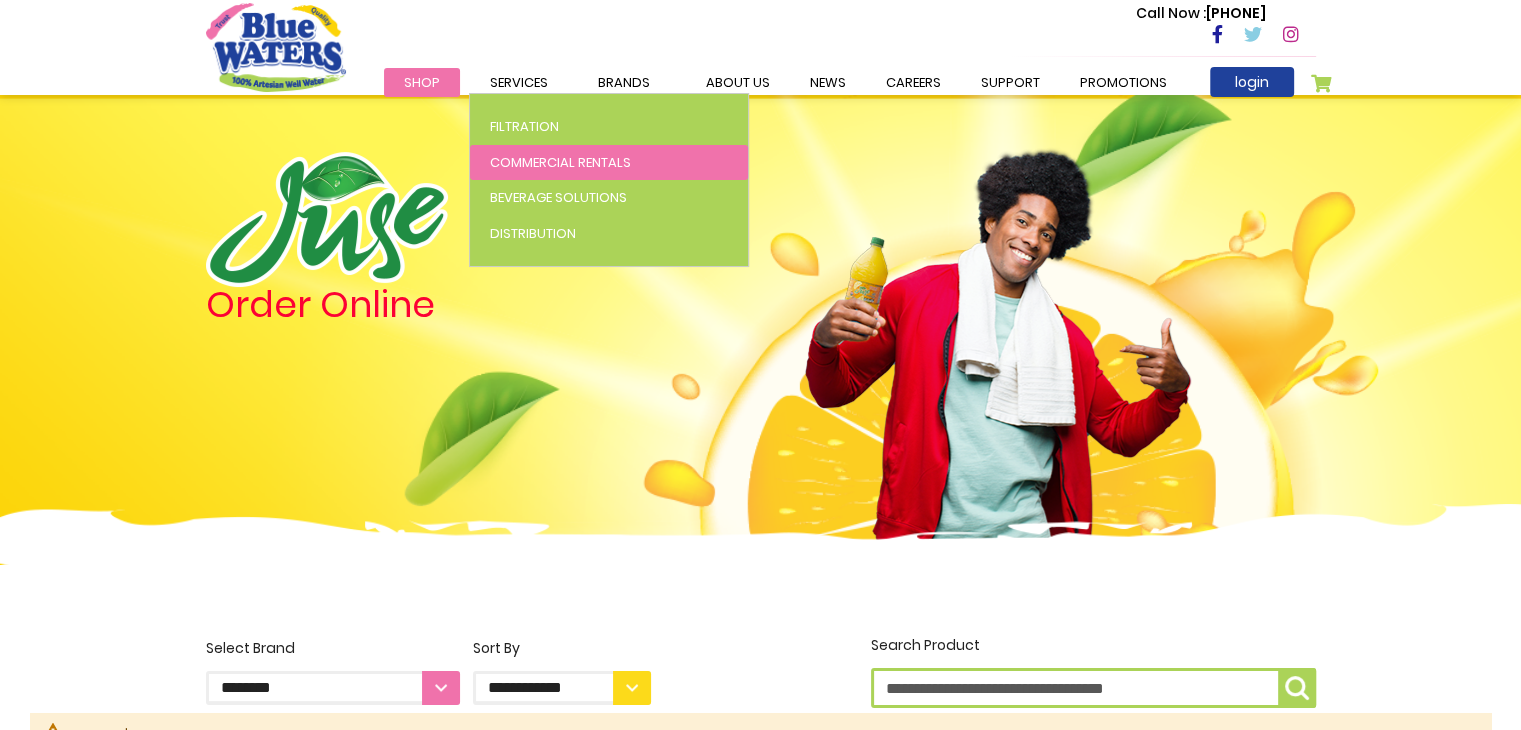 type on "**********" 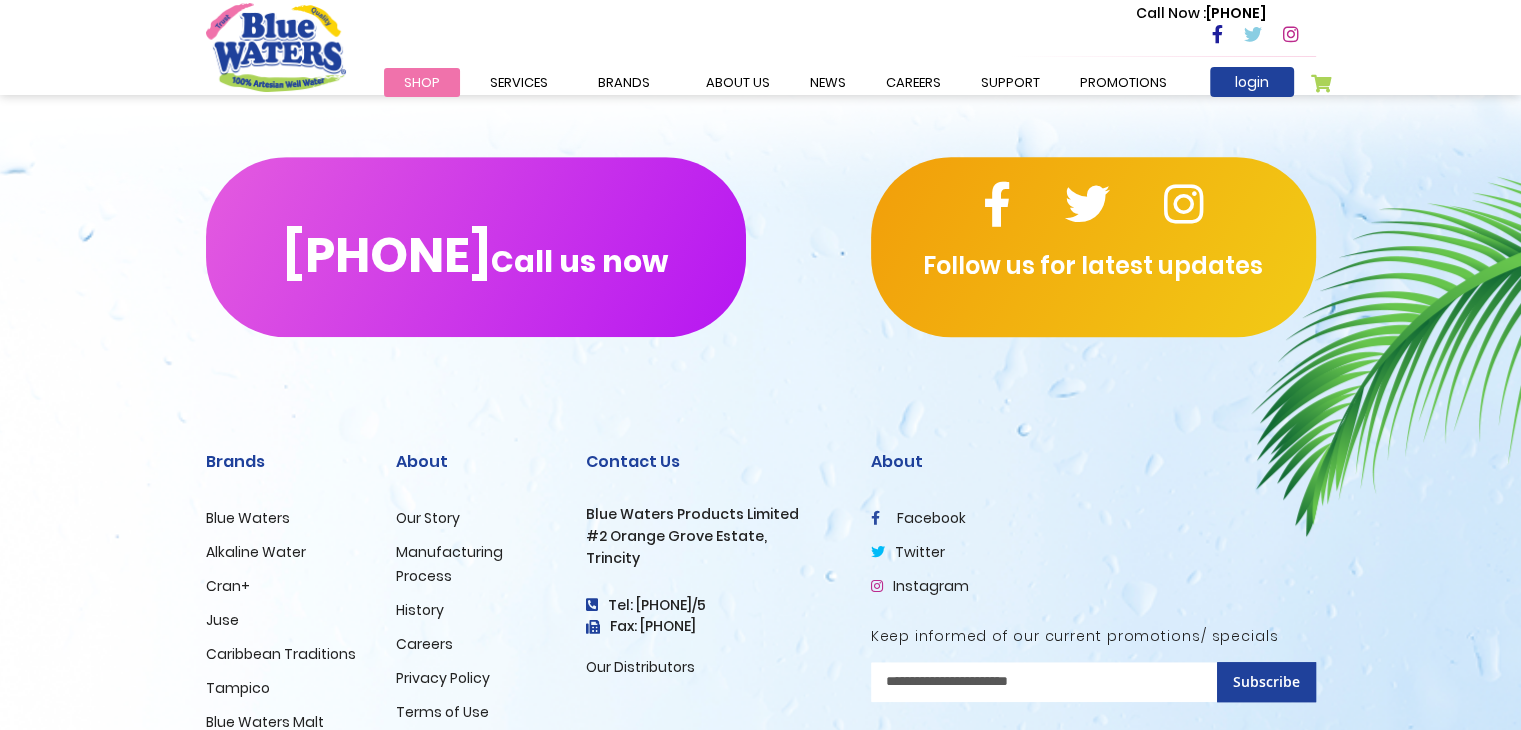 scroll, scrollTop: 500, scrollLeft: 0, axis: vertical 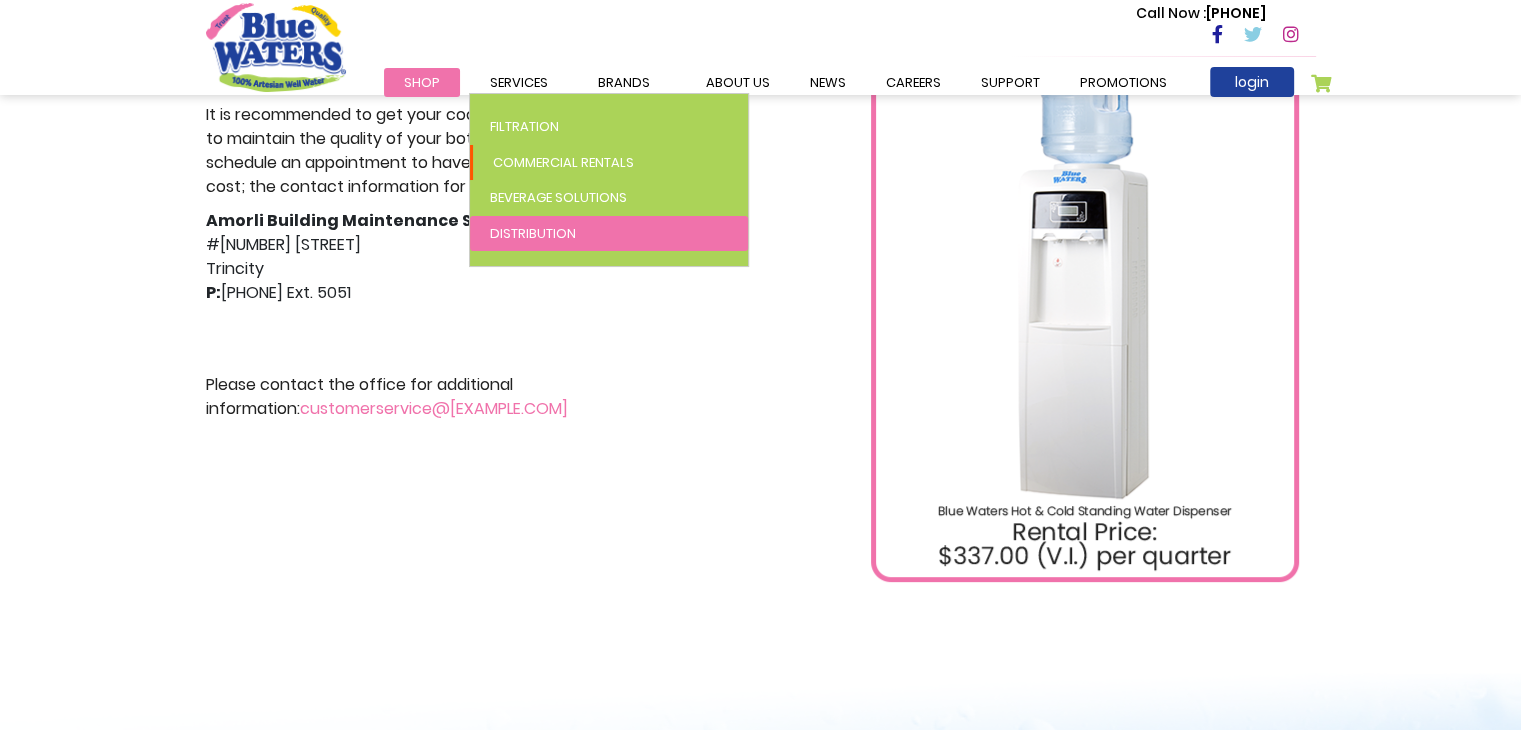 type on "**********" 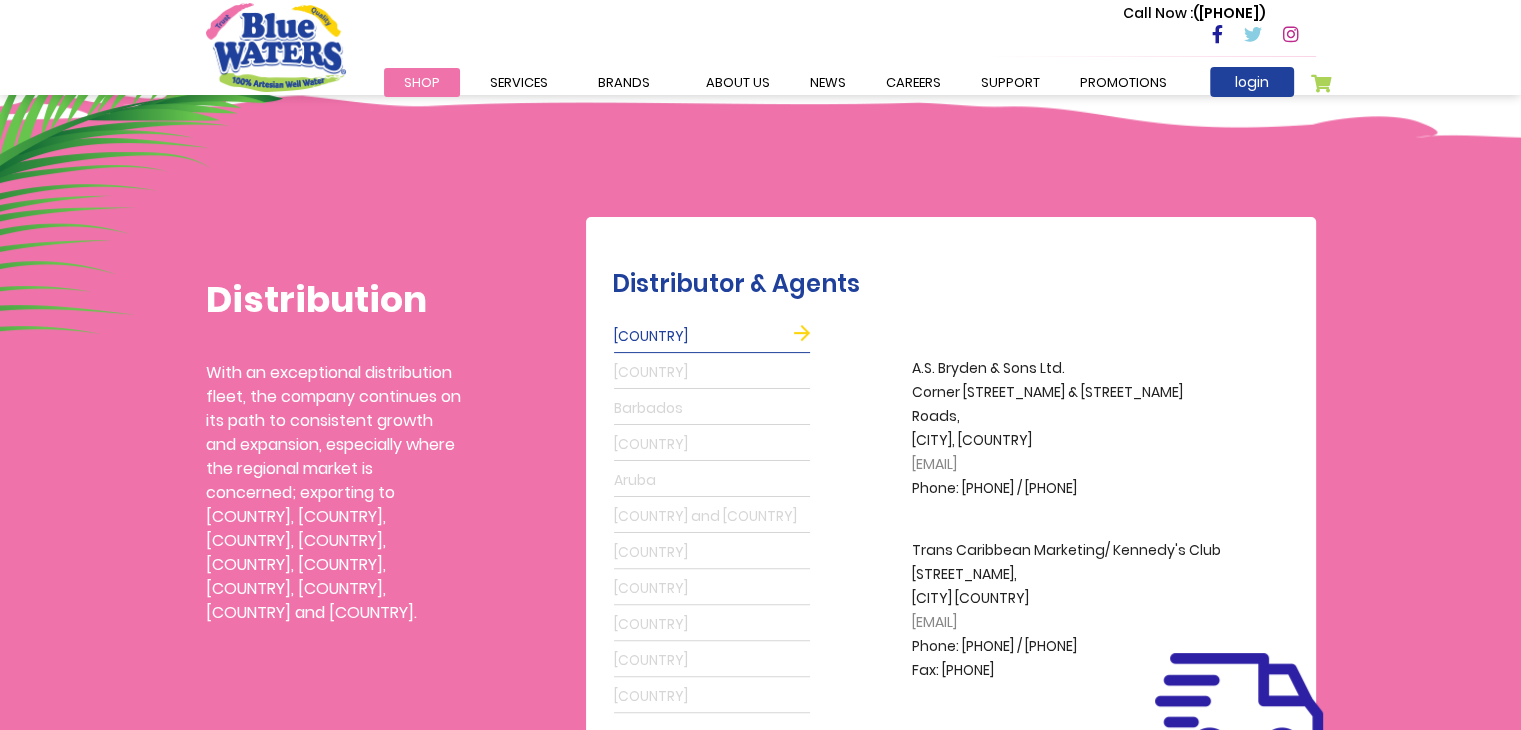 scroll, scrollTop: 500, scrollLeft: 0, axis: vertical 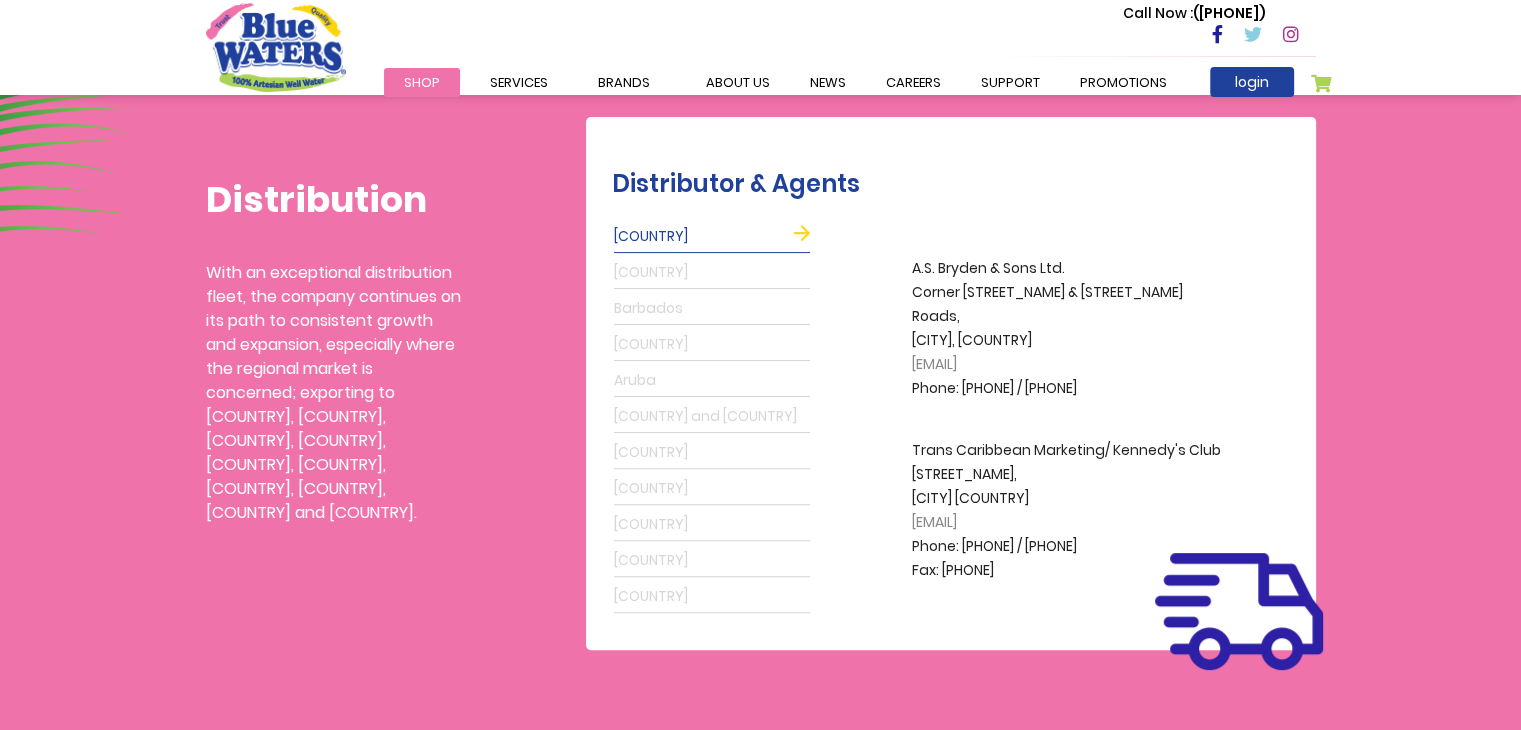 type on "**********" 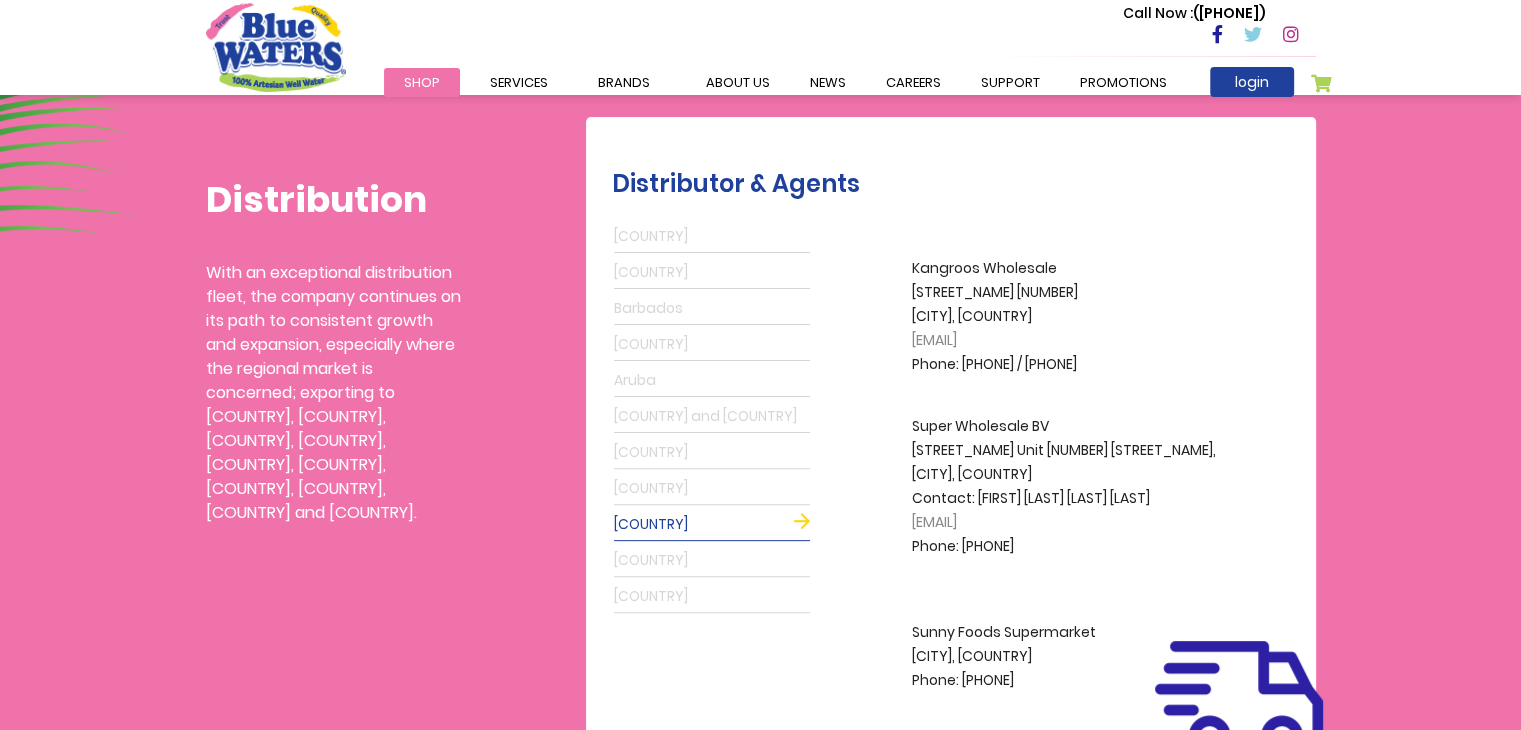 click on "Suriname" at bounding box center [712, 561] 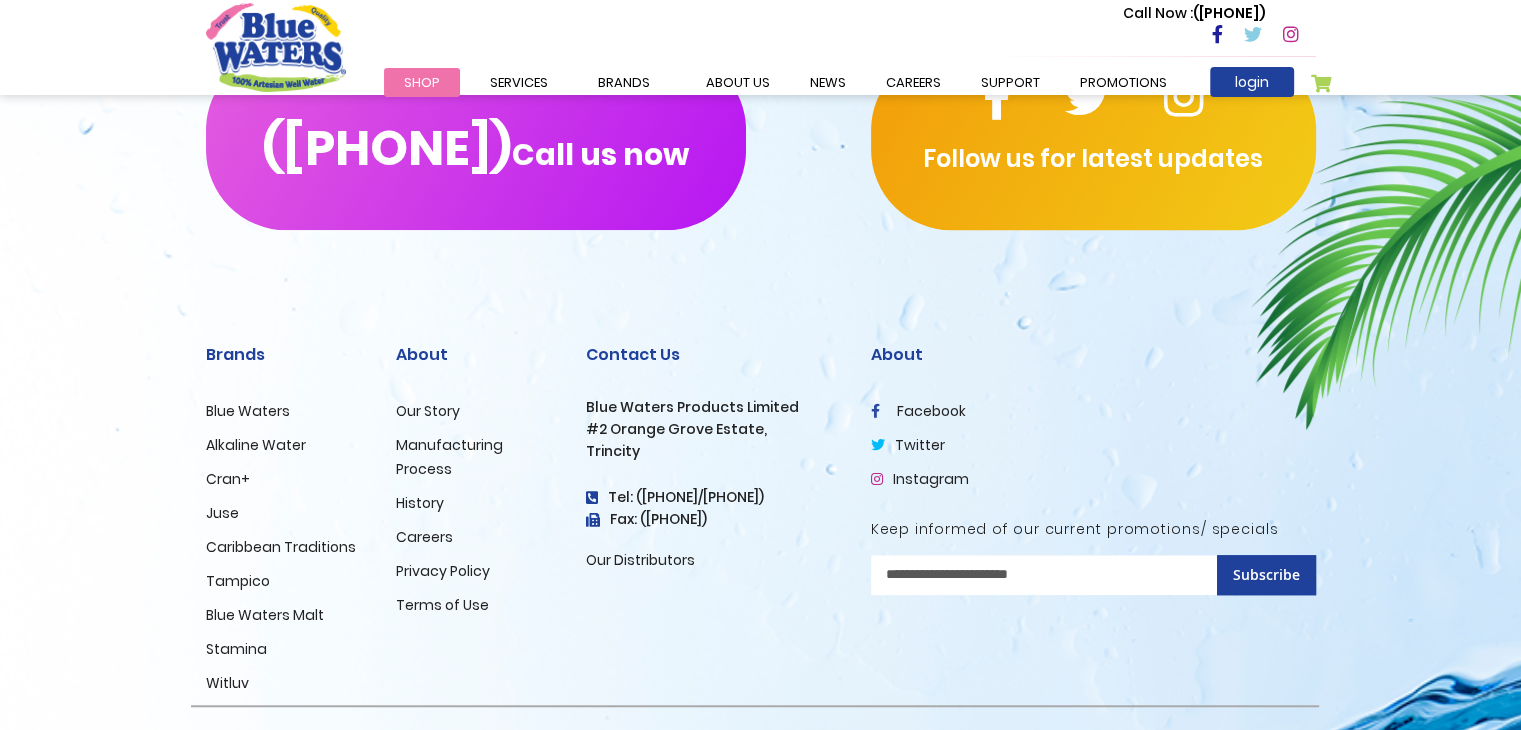 scroll, scrollTop: 1464, scrollLeft: 0, axis: vertical 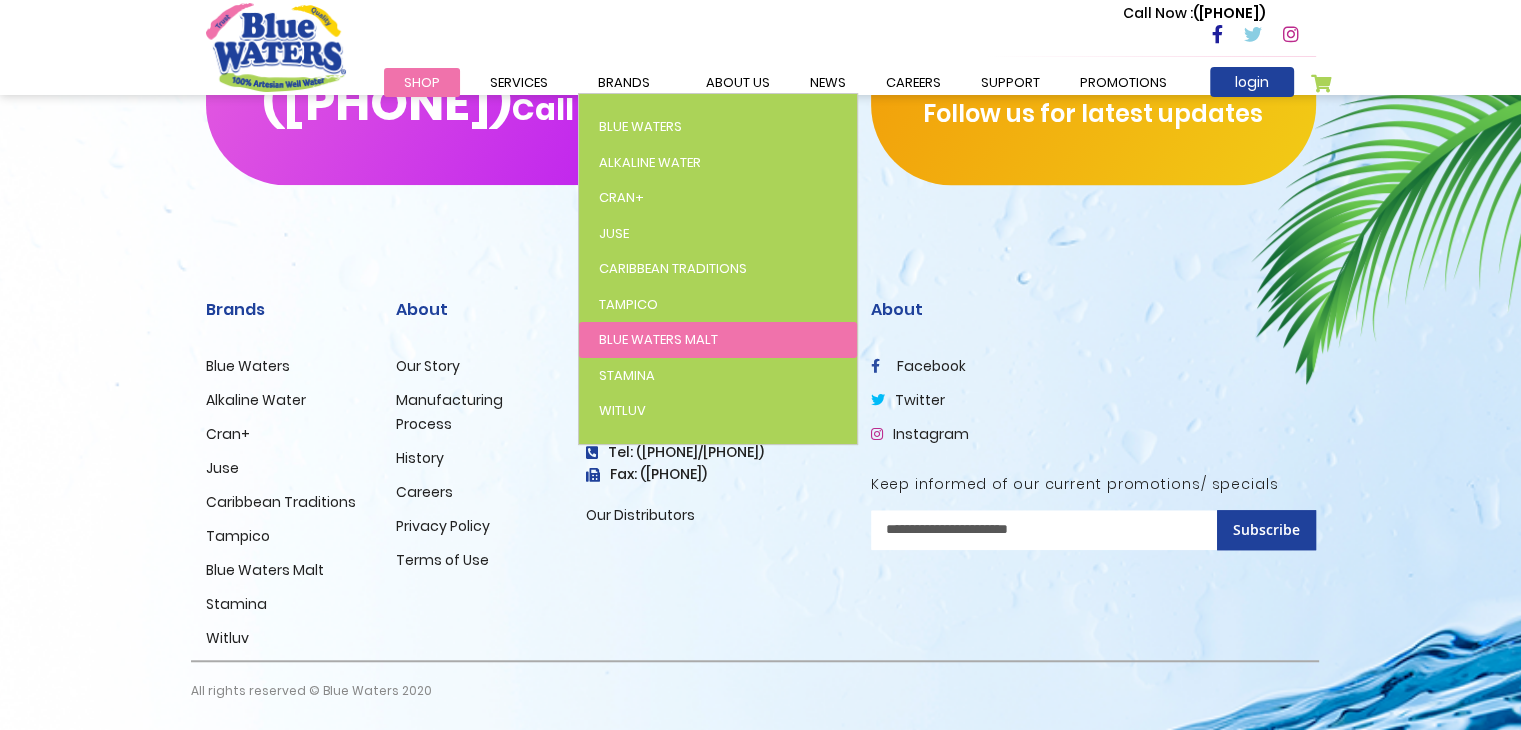 click on "Blue Waters Malt" at bounding box center (658, 339) 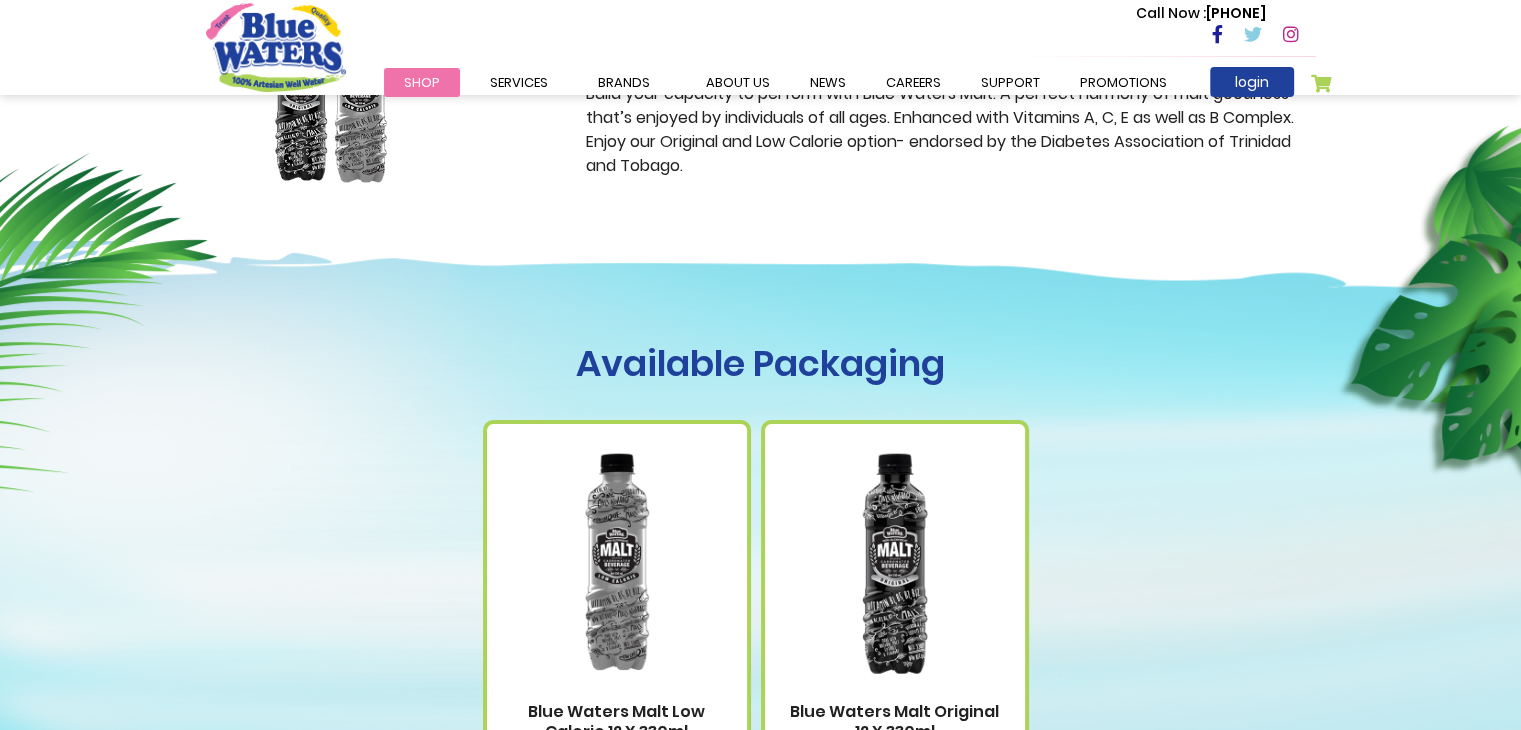 scroll, scrollTop: 1000, scrollLeft: 0, axis: vertical 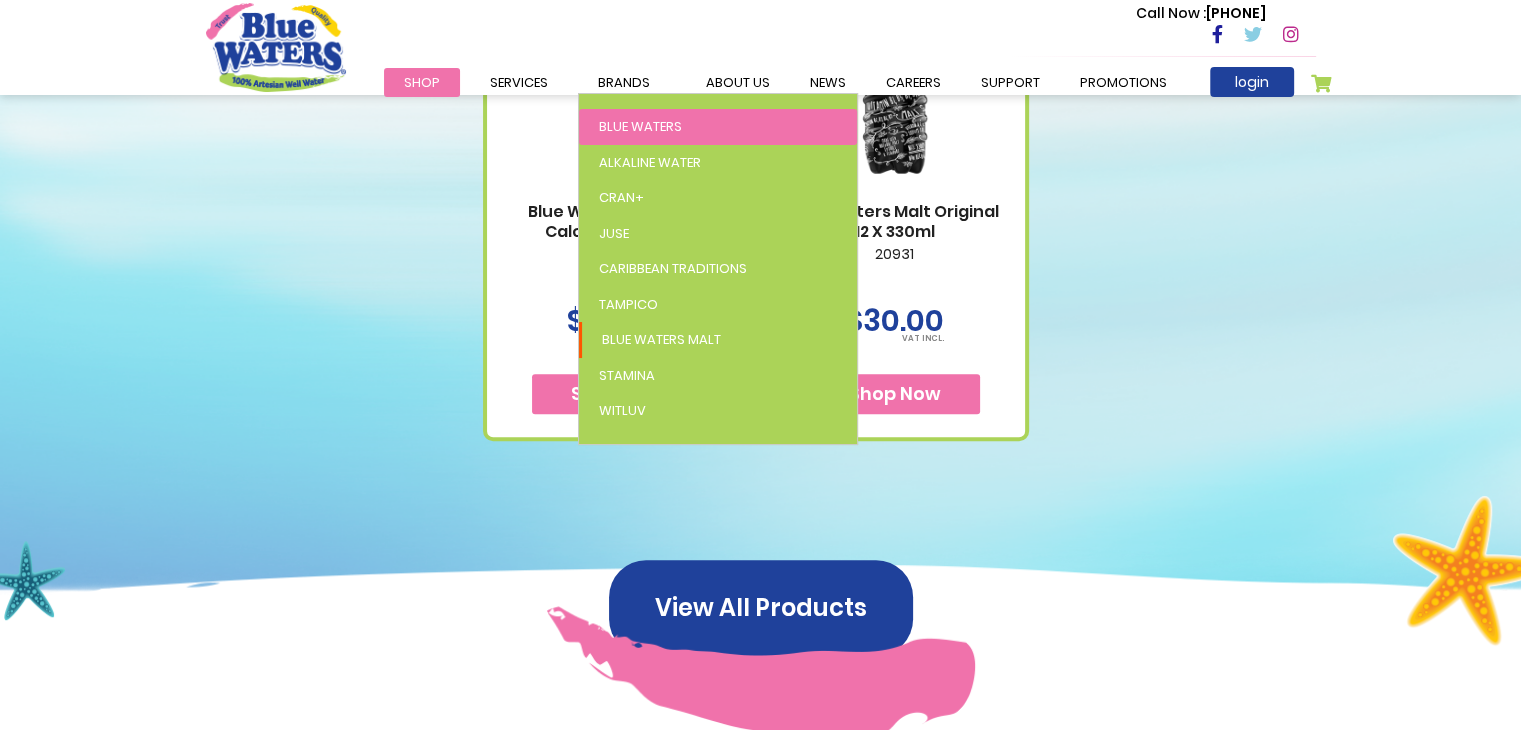 type on "**********" 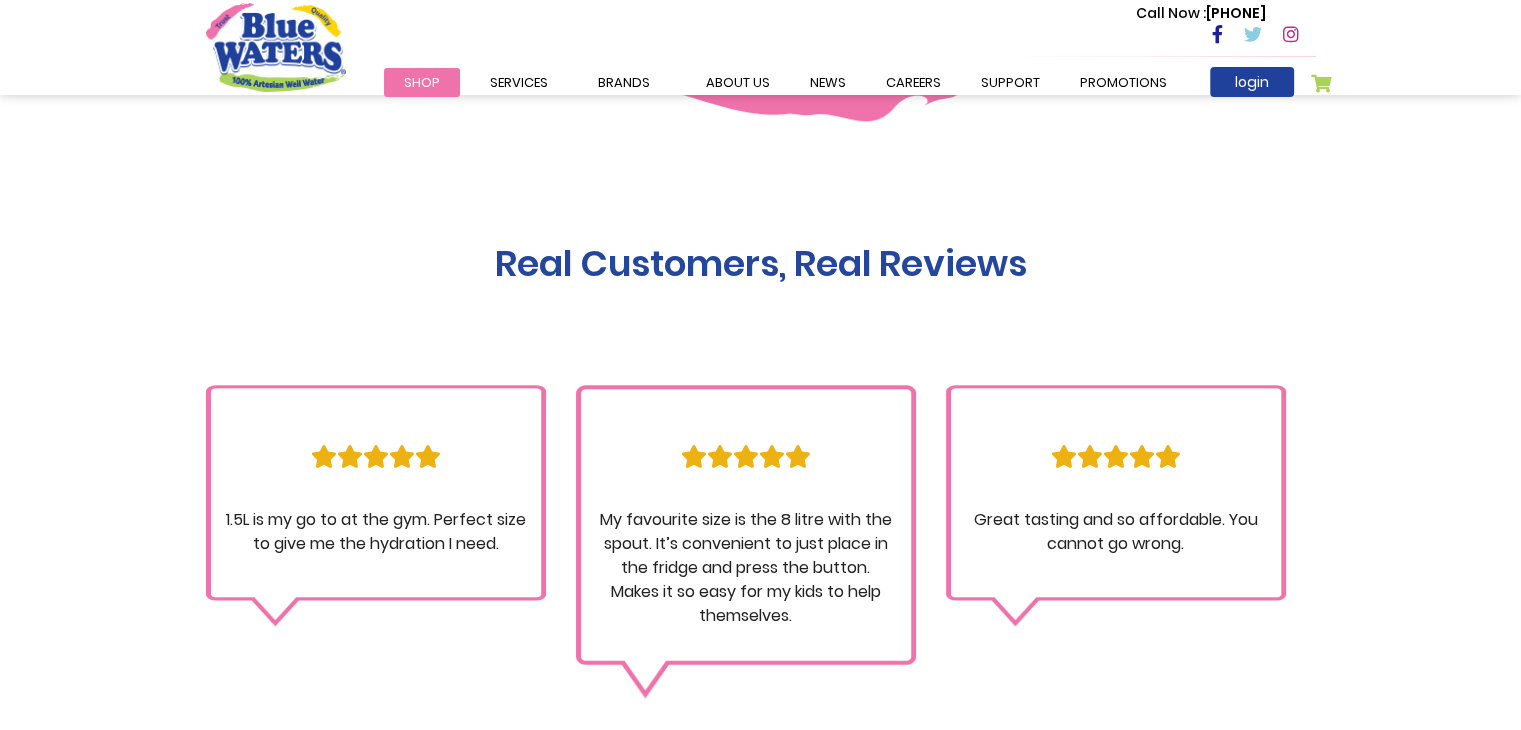 scroll, scrollTop: 1700, scrollLeft: 0, axis: vertical 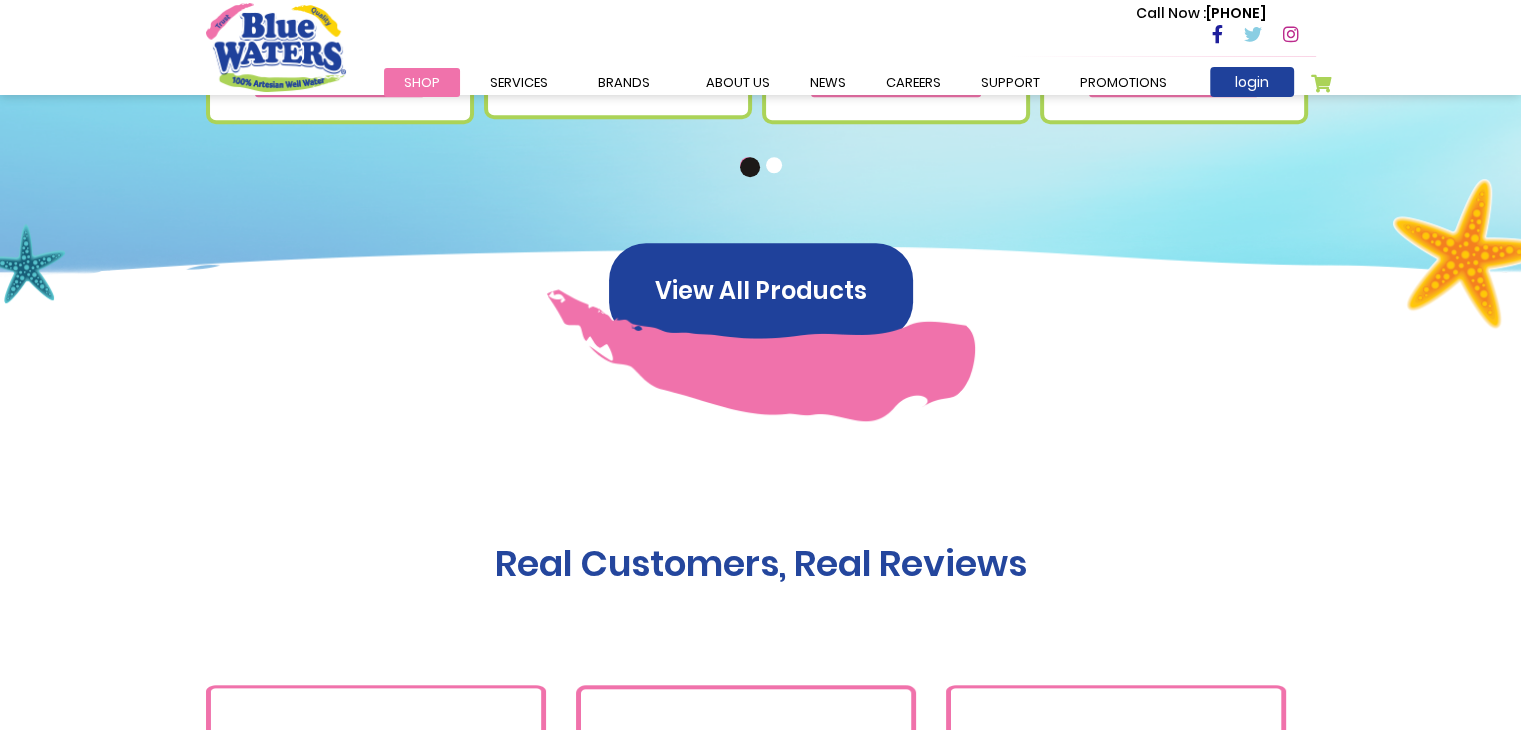 type on "**********" 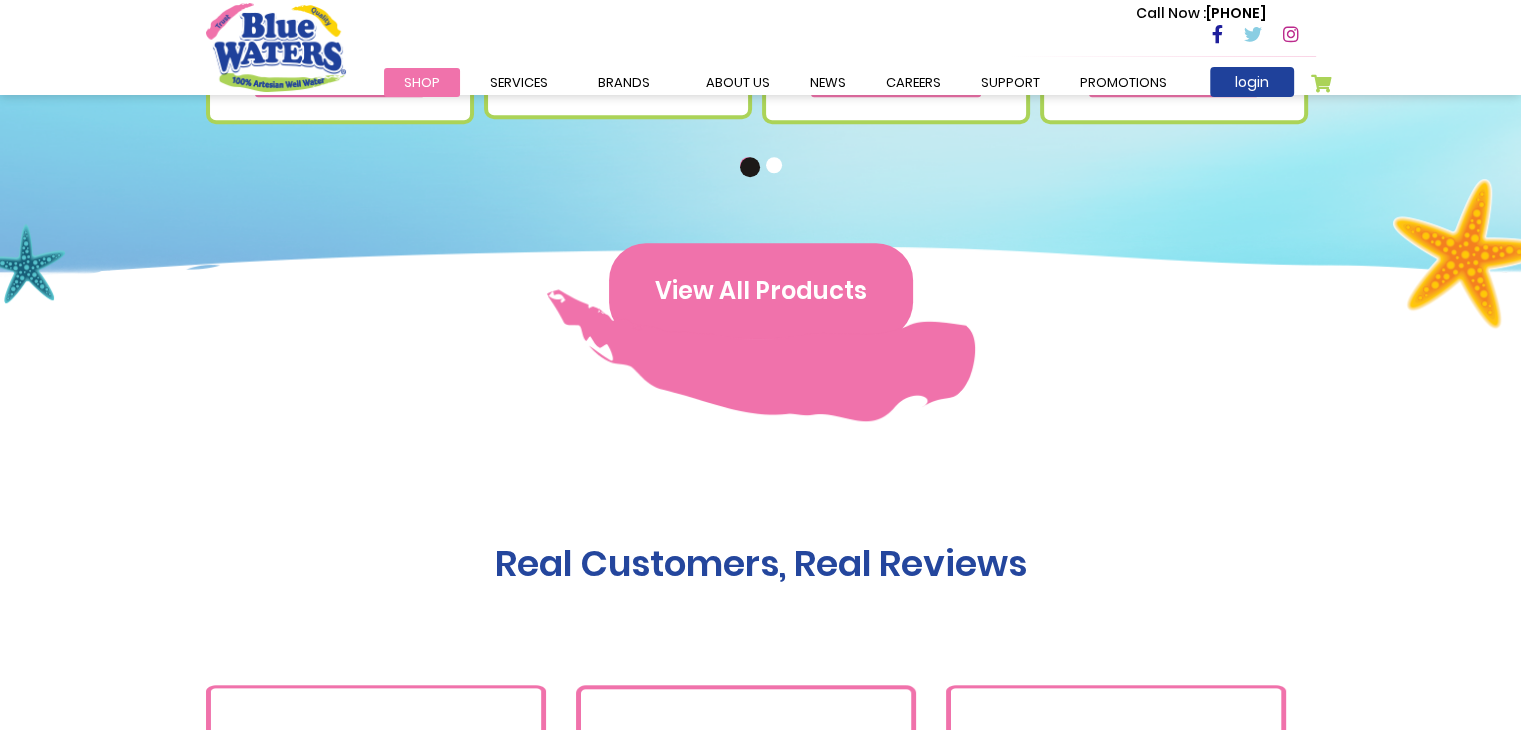 click on "View All Products" at bounding box center (761, 291) 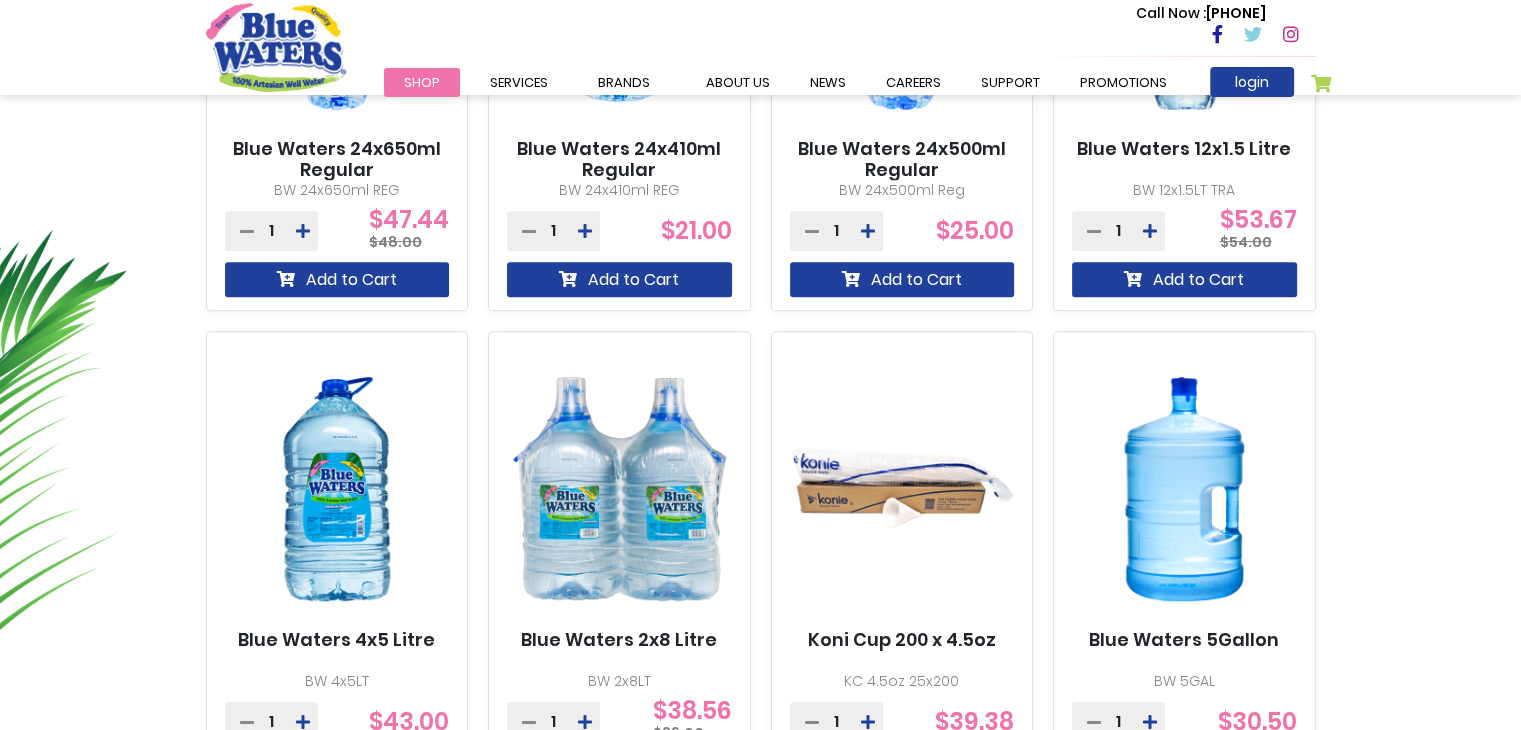scroll, scrollTop: 800, scrollLeft: 0, axis: vertical 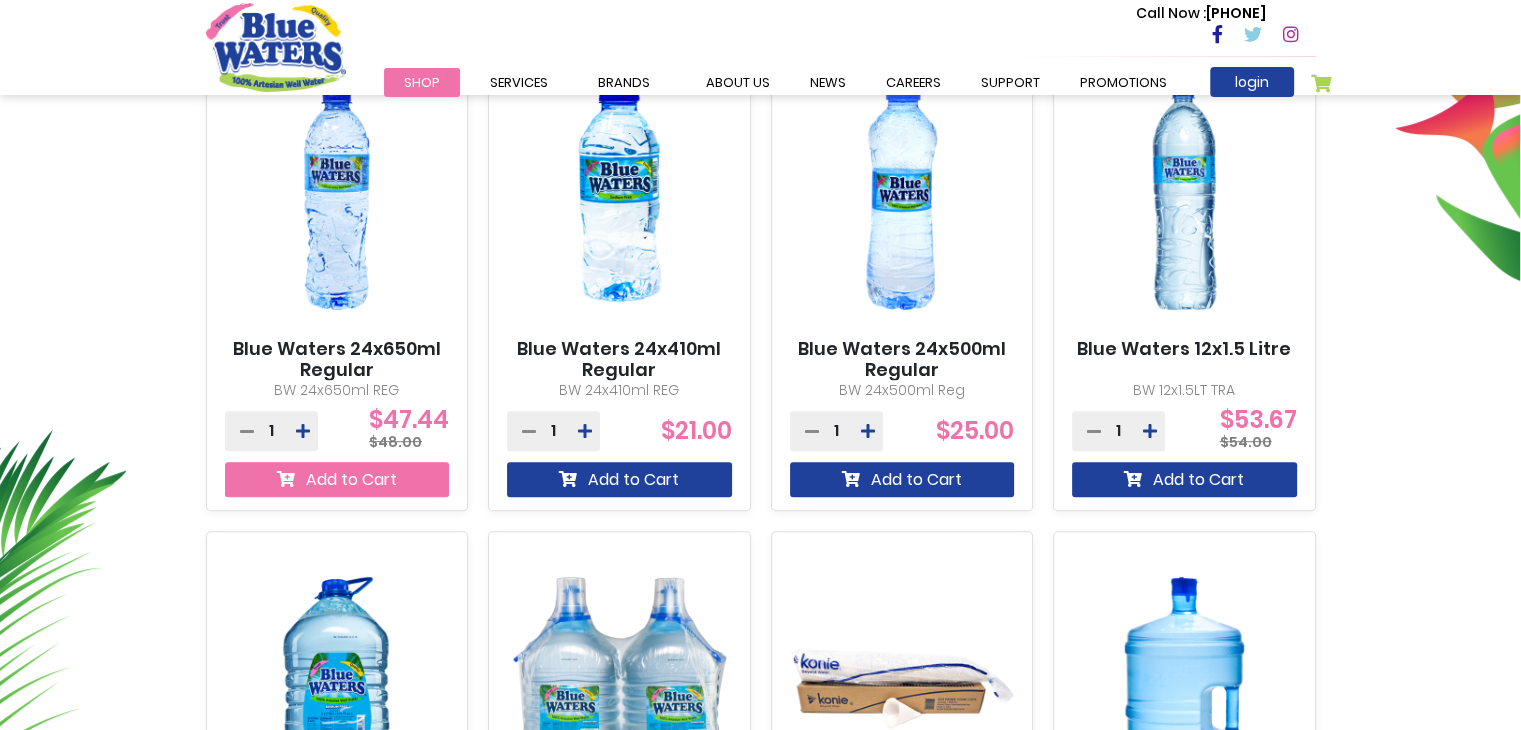 type on "**********" 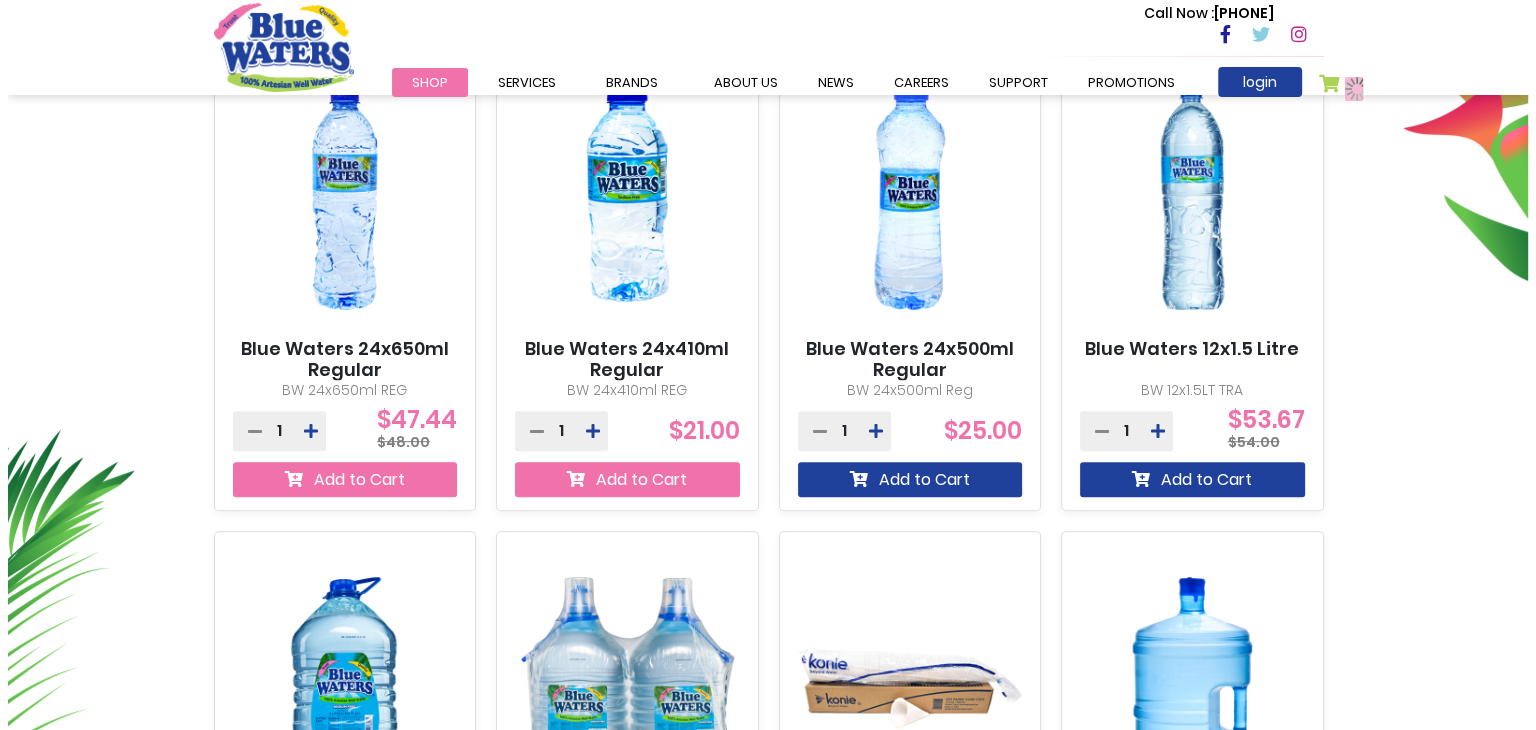 scroll, scrollTop: 853, scrollLeft: 0, axis: vertical 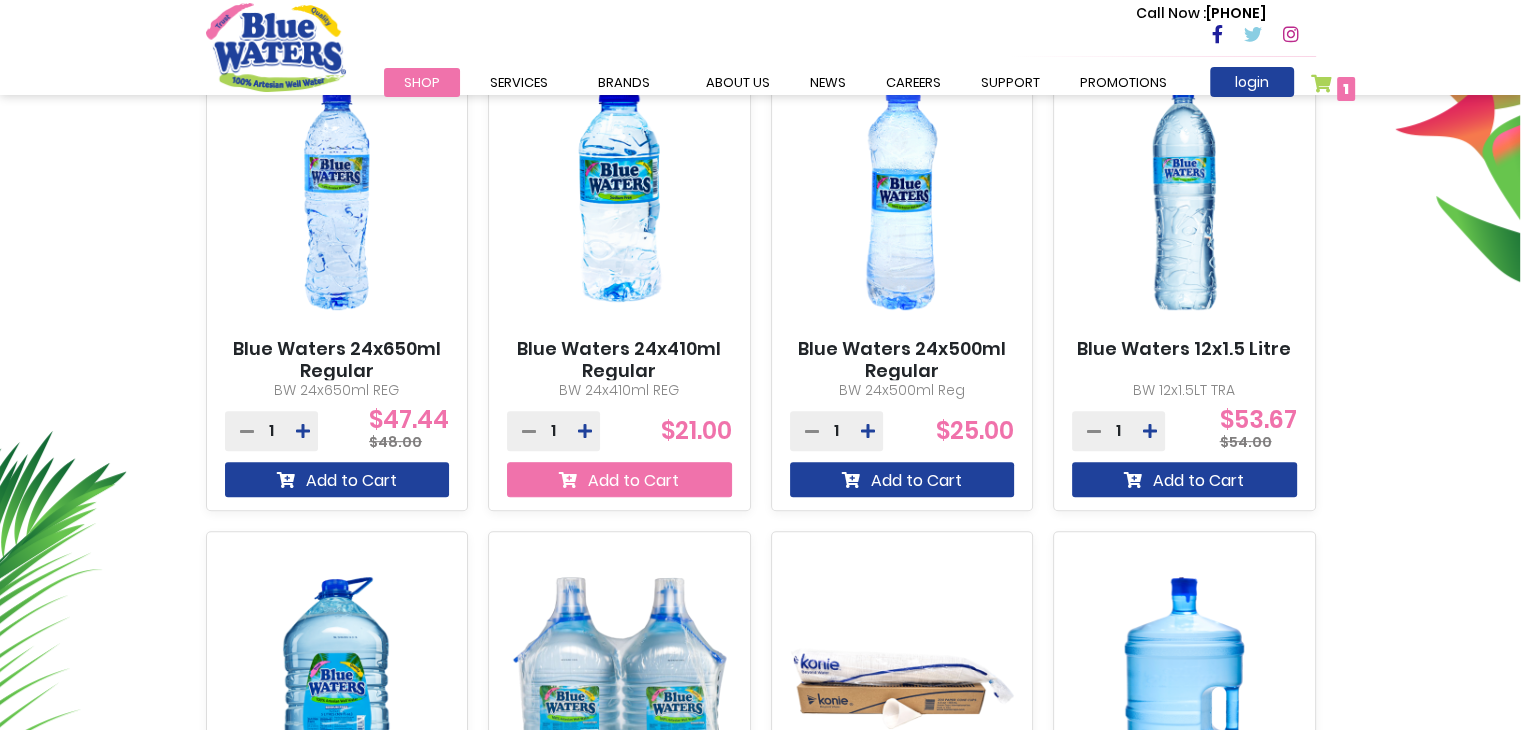 click on "Add to Cart" at bounding box center (619, 479) 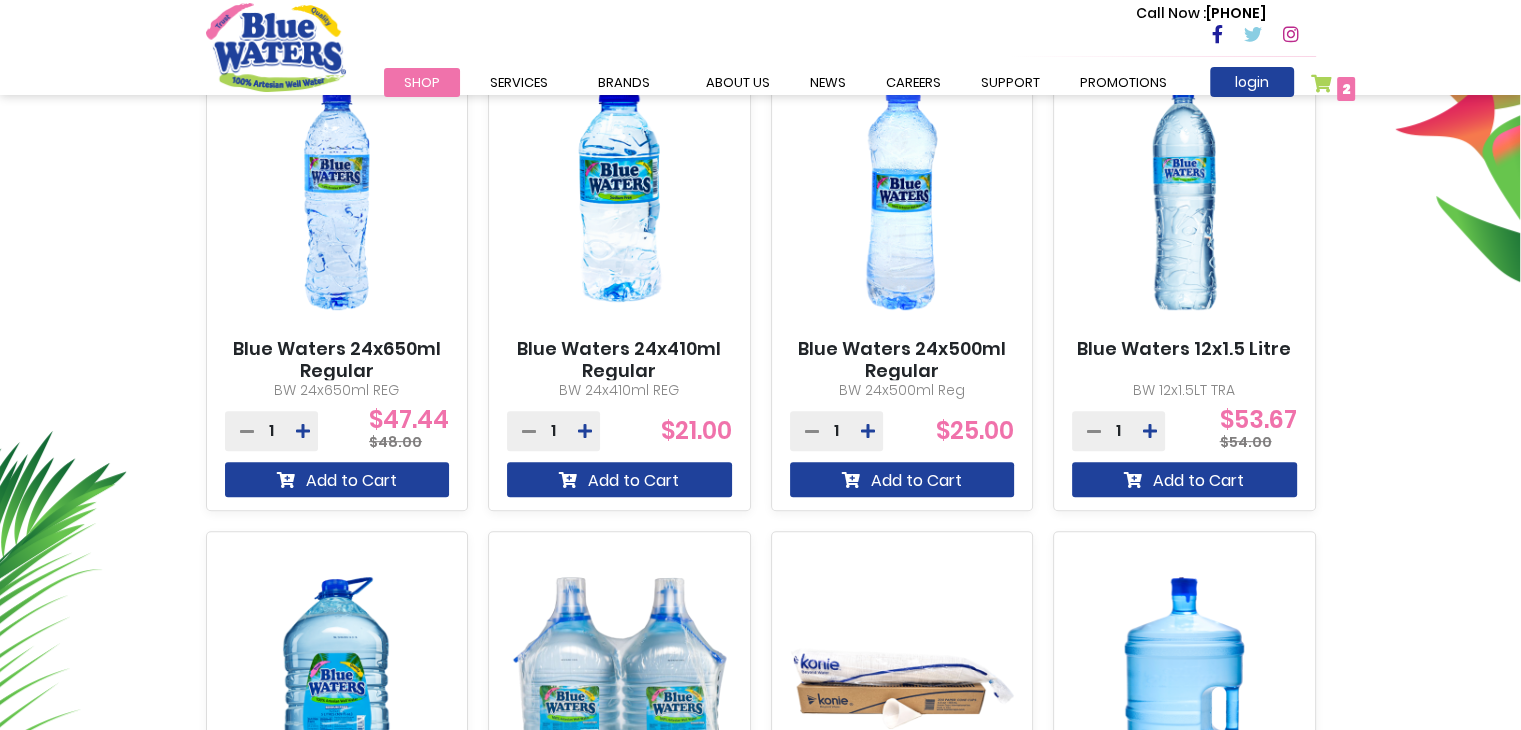 click on "My Cart
2
2
items" at bounding box center [1333, 88] 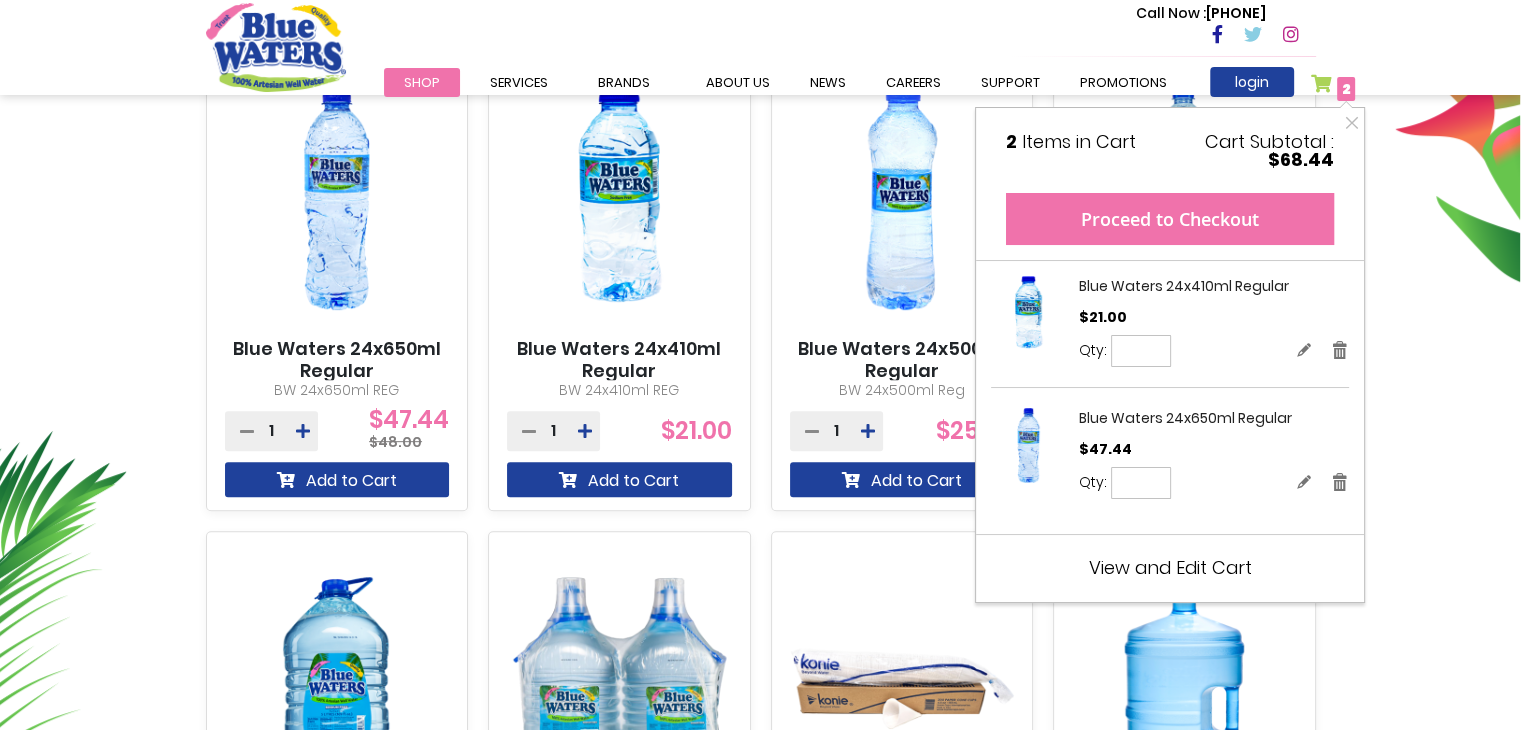click on "Proceed to Checkout" at bounding box center [1170, 219] 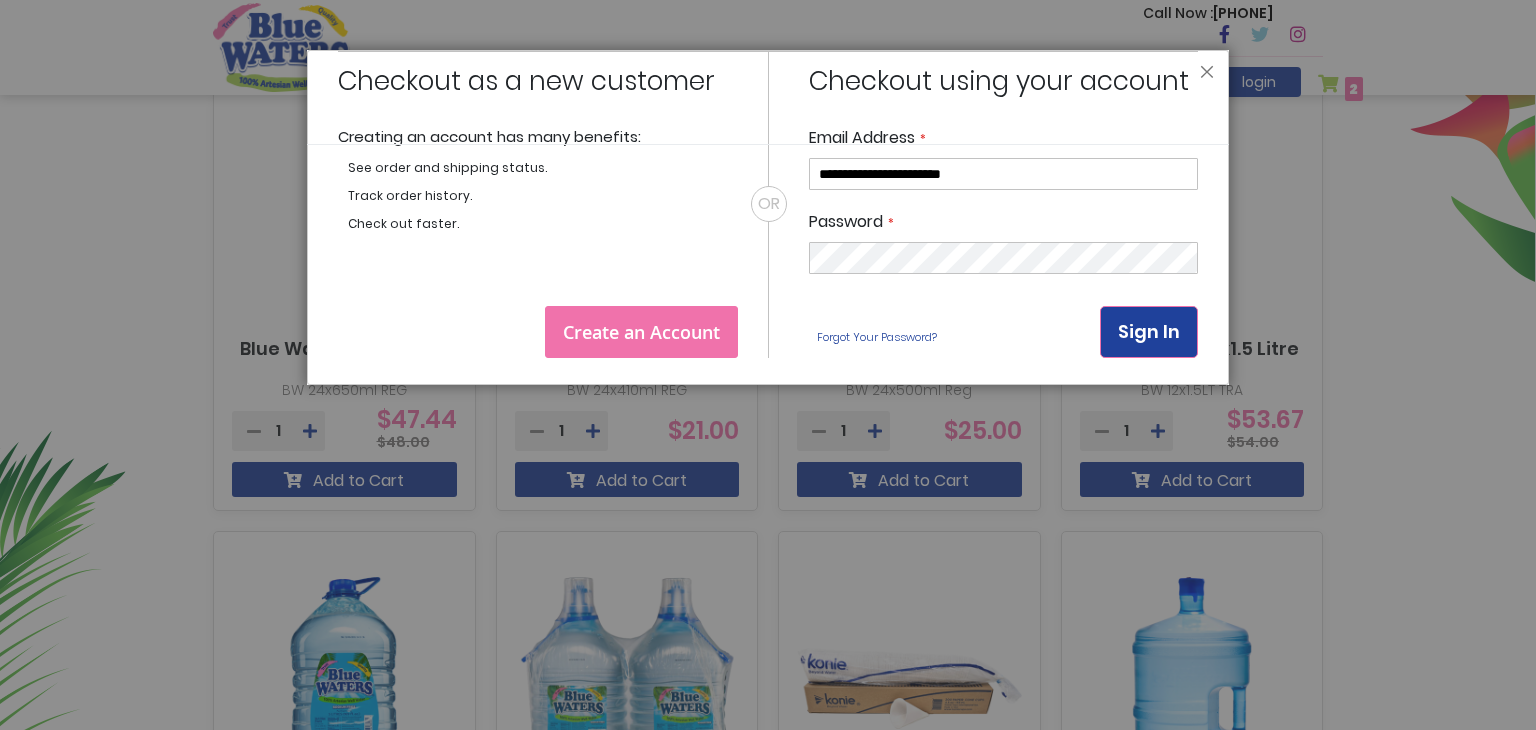 click on "Sign In" at bounding box center (1149, 332) 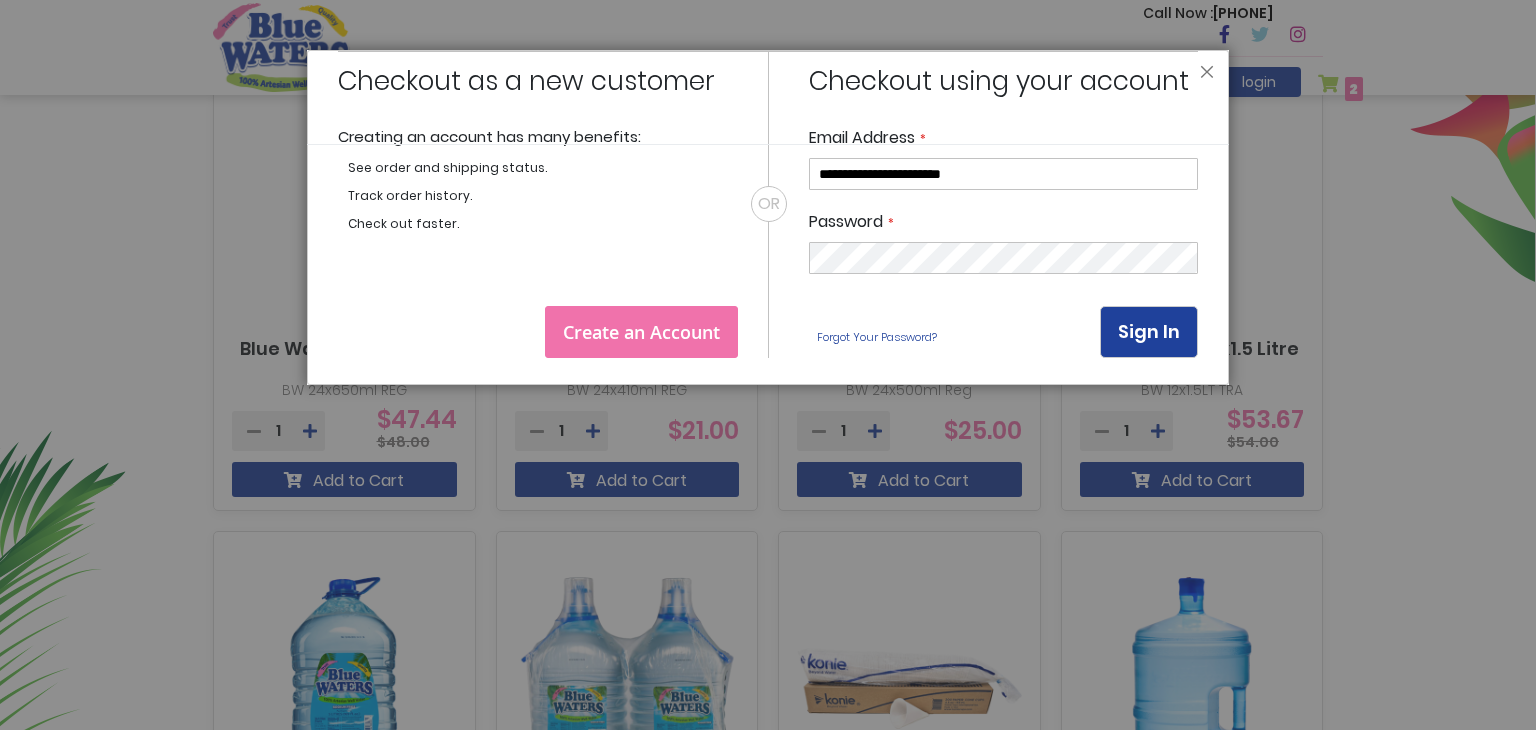 scroll, scrollTop: 800, scrollLeft: 0, axis: vertical 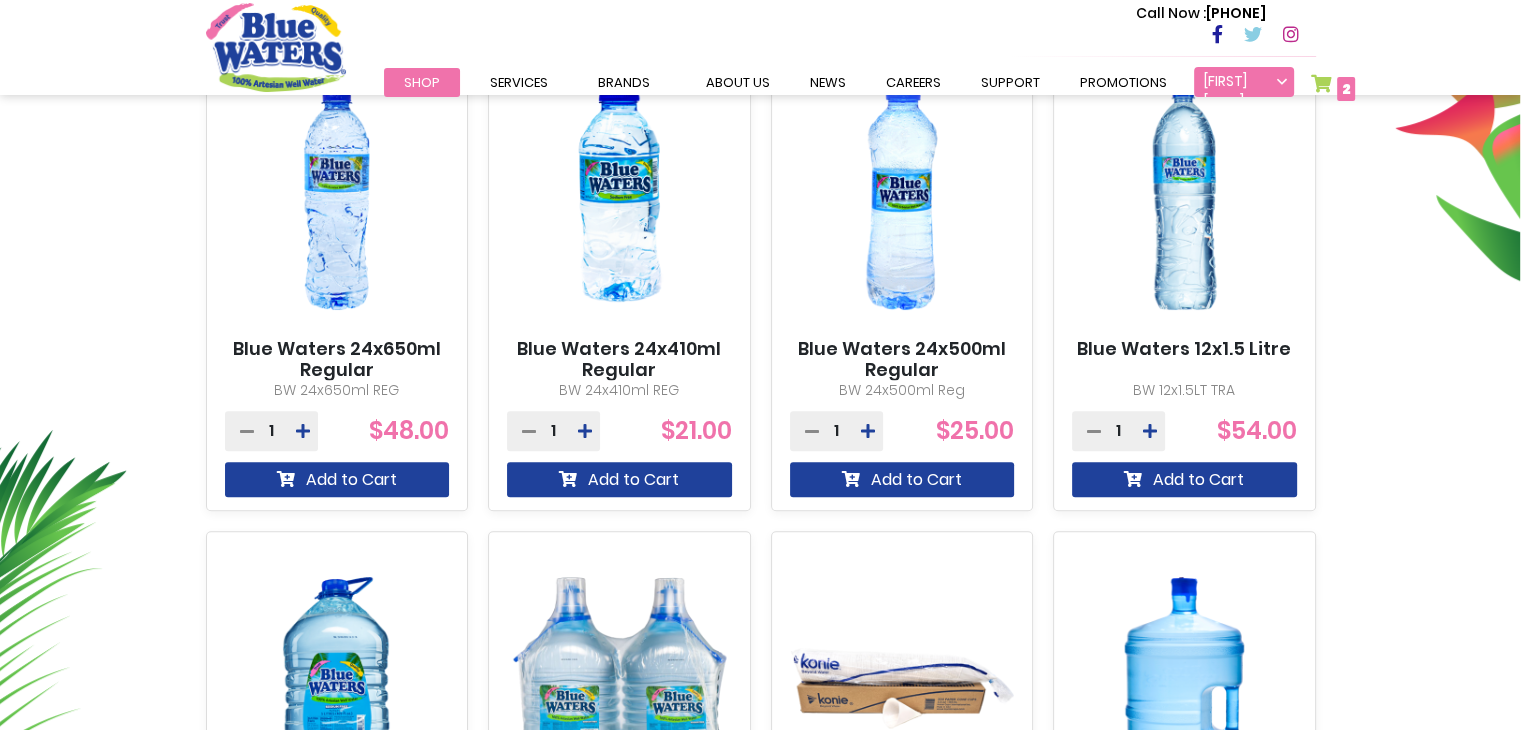 type on "**********" 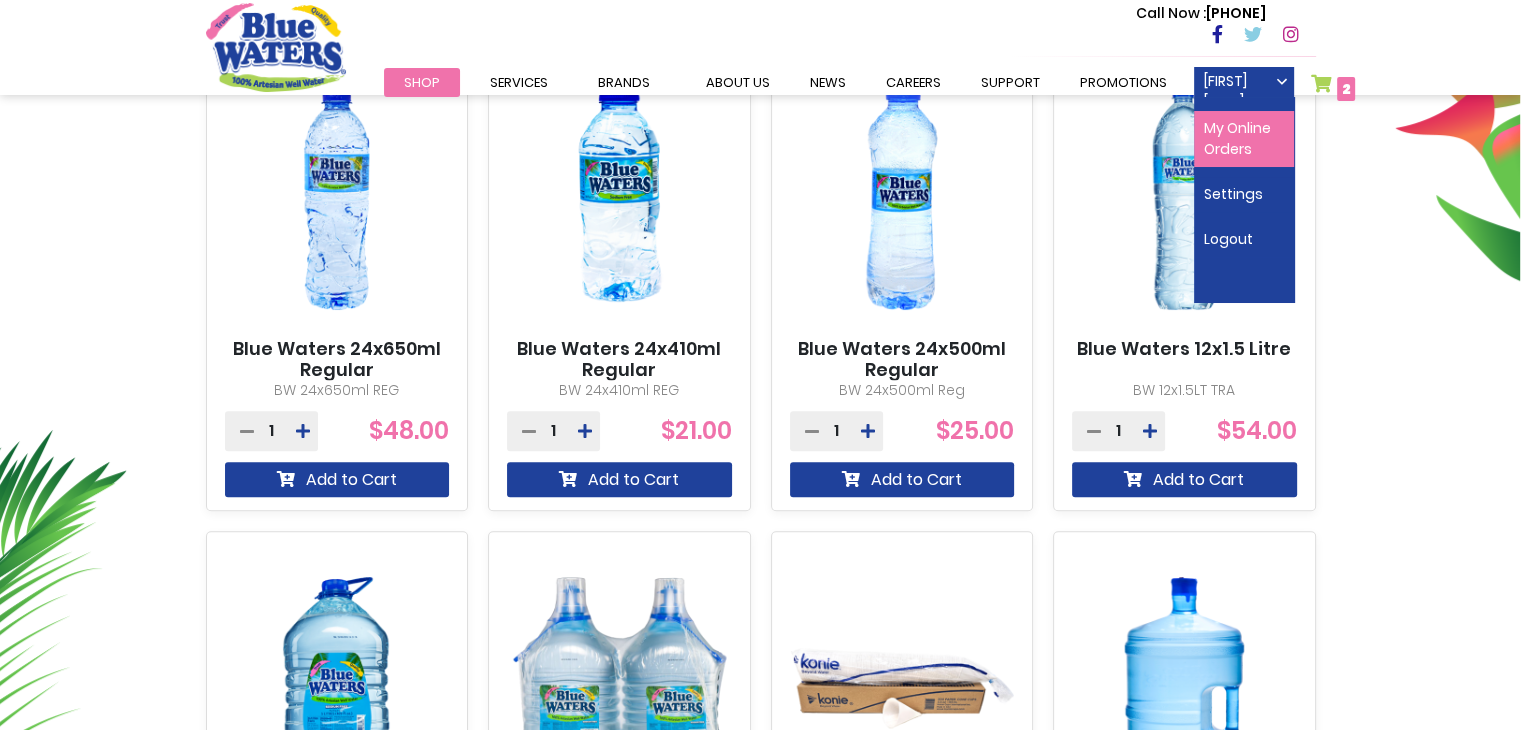 click on "My Online Orders" at bounding box center (1244, 139) 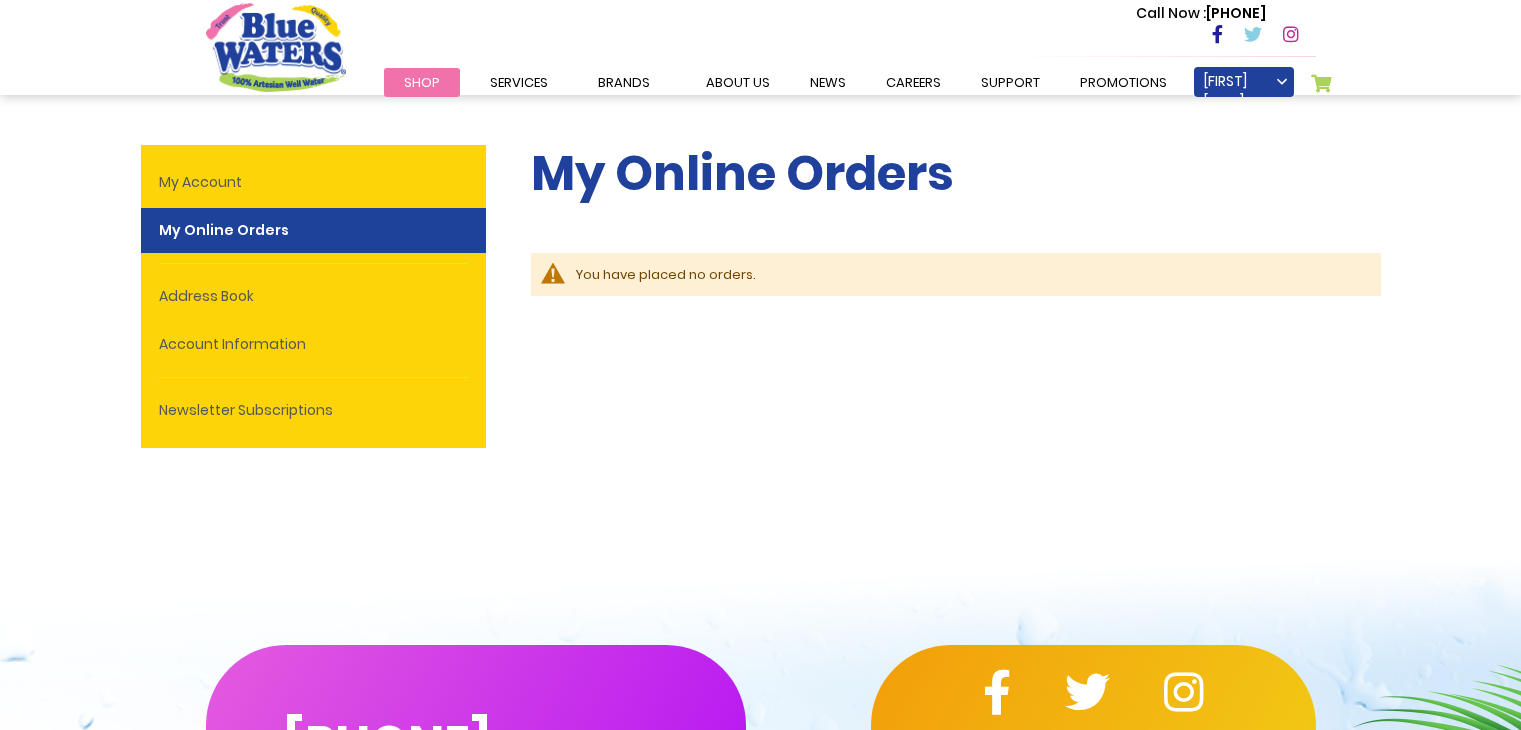 scroll, scrollTop: 0, scrollLeft: 0, axis: both 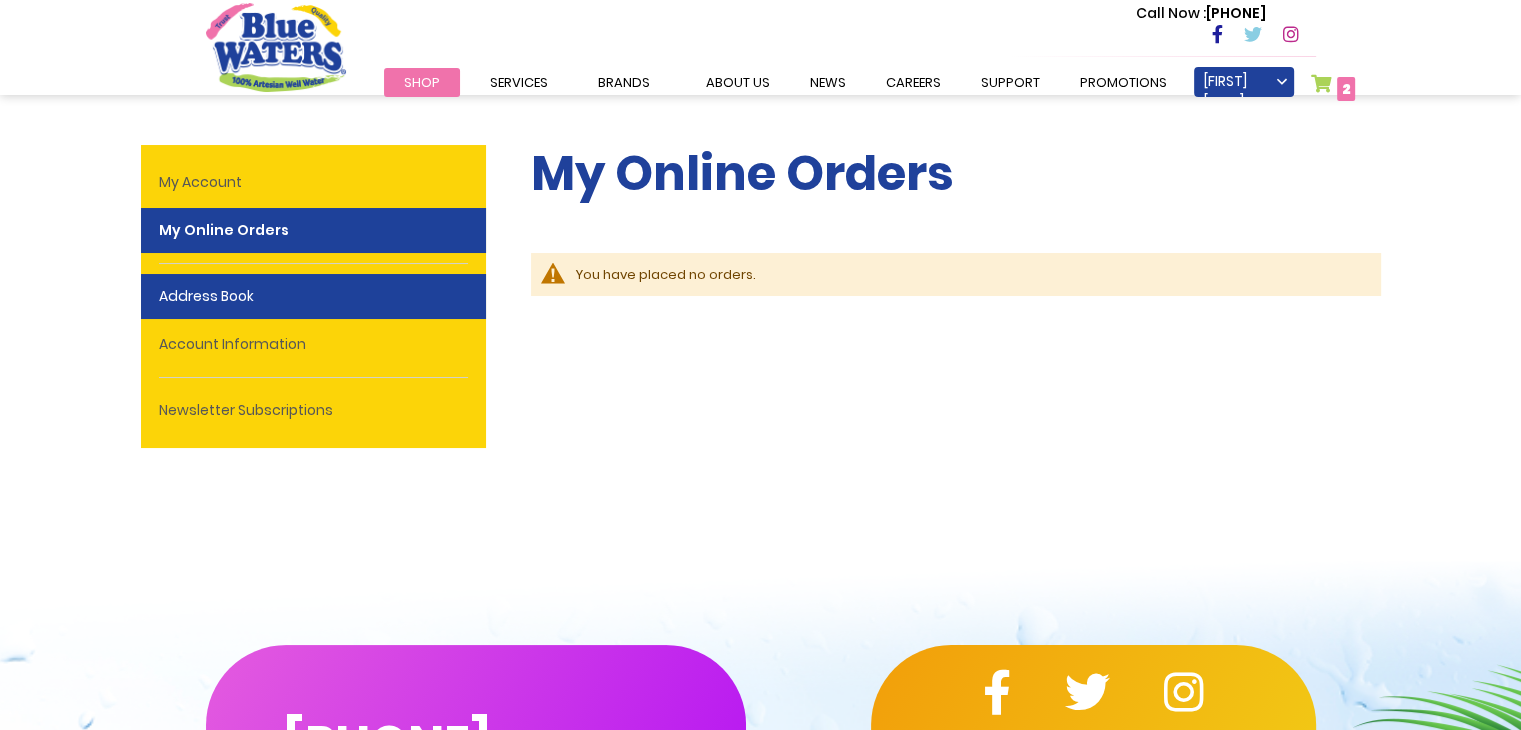 type on "**********" 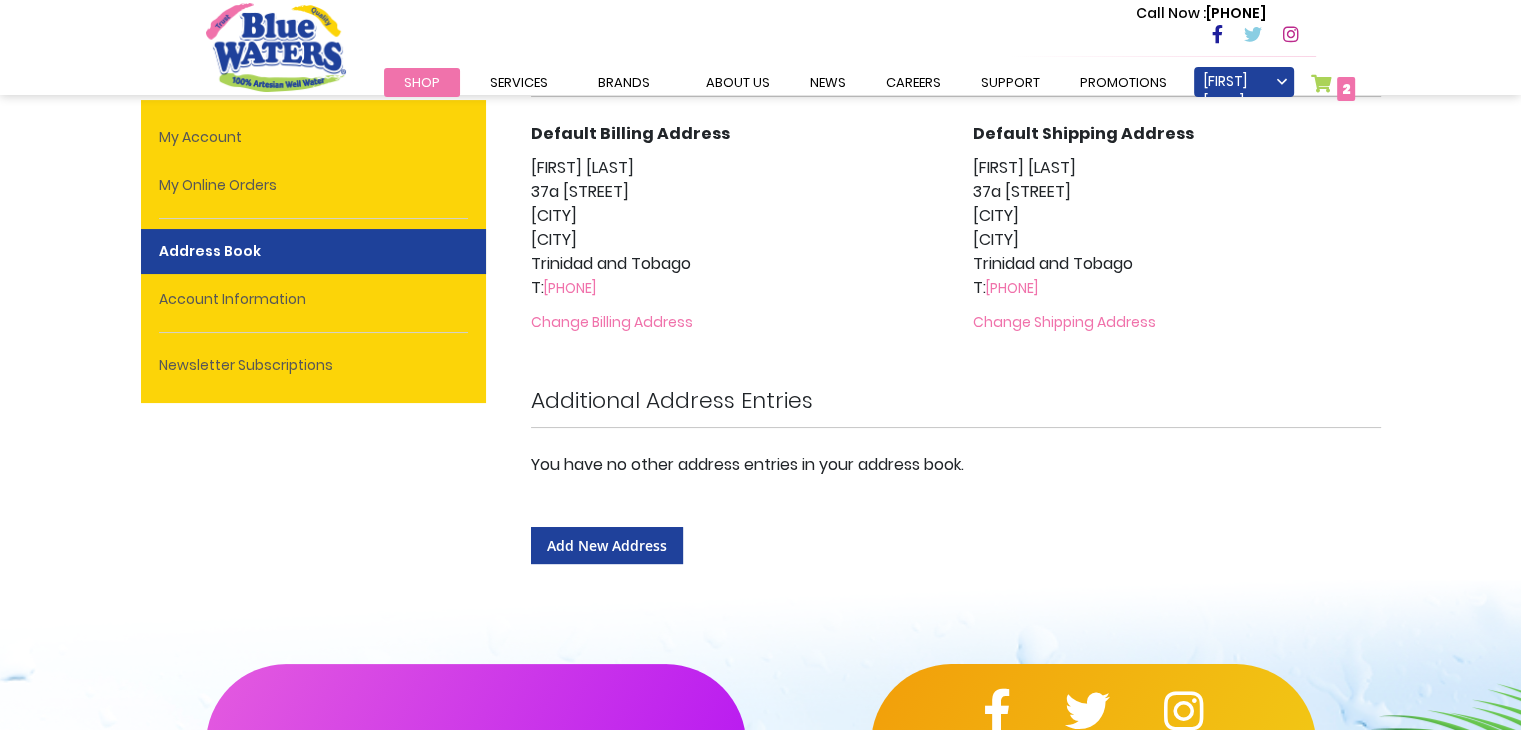 scroll, scrollTop: 300, scrollLeft: 0, axis: vertical 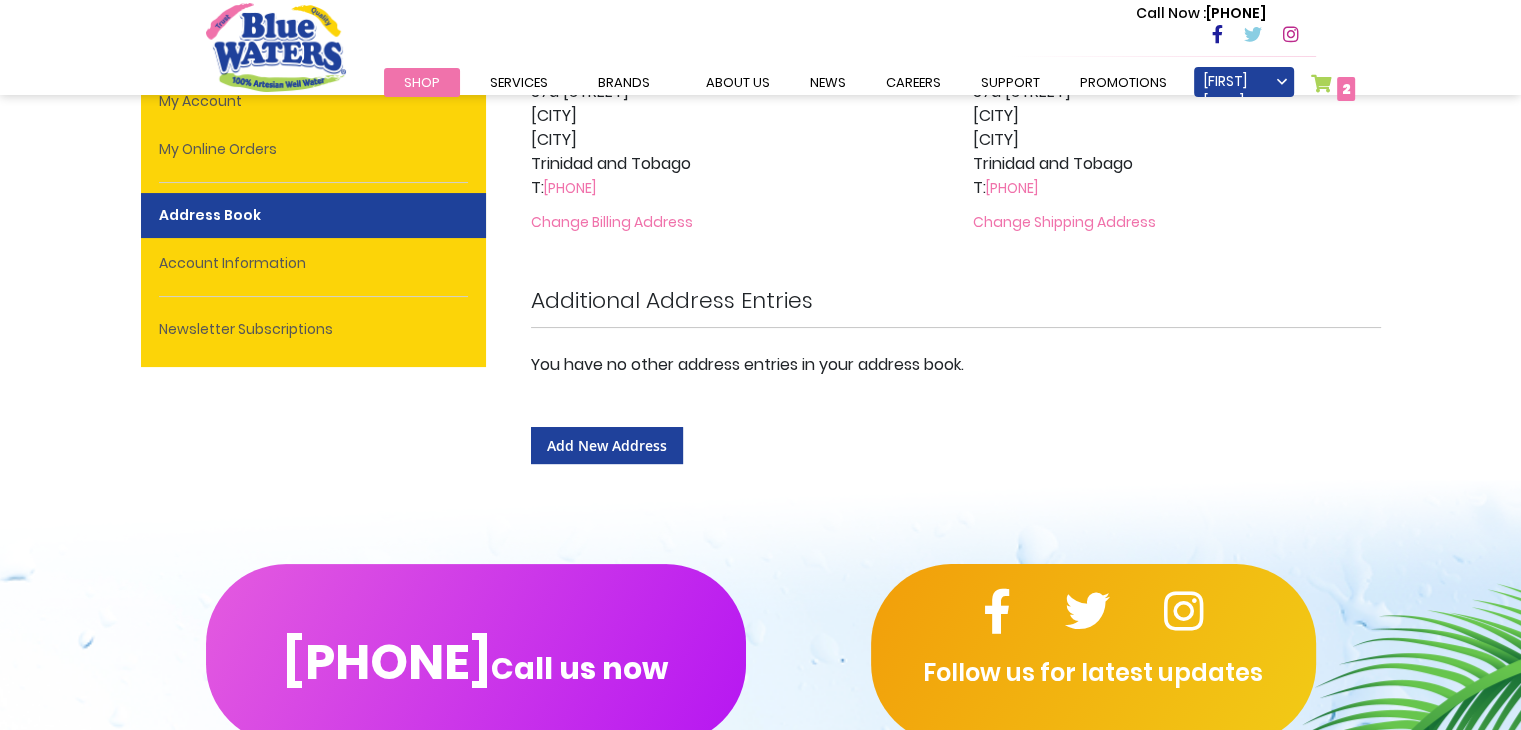 type on "**********" 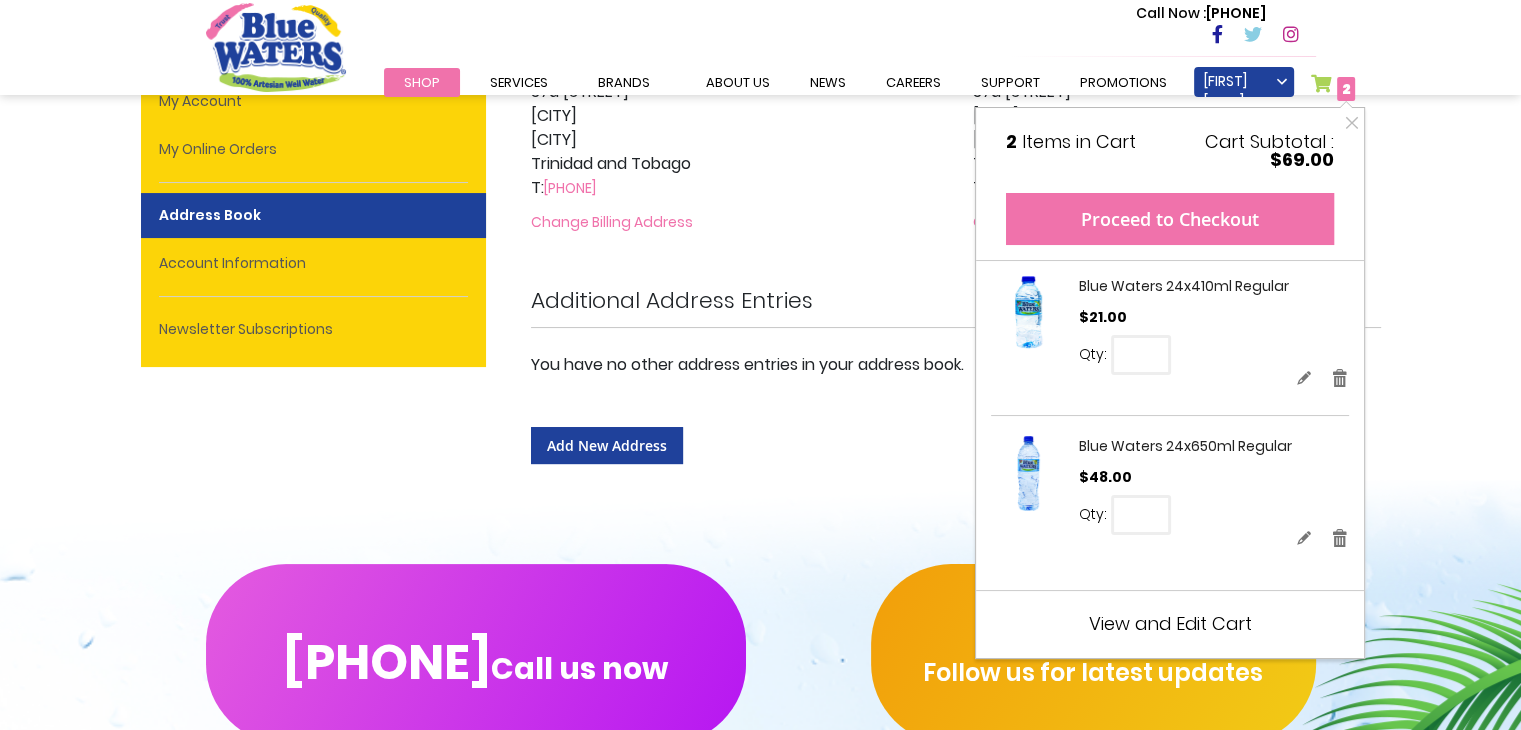 click on "Proceed to Checkout" at bounding box center [1170, 219] 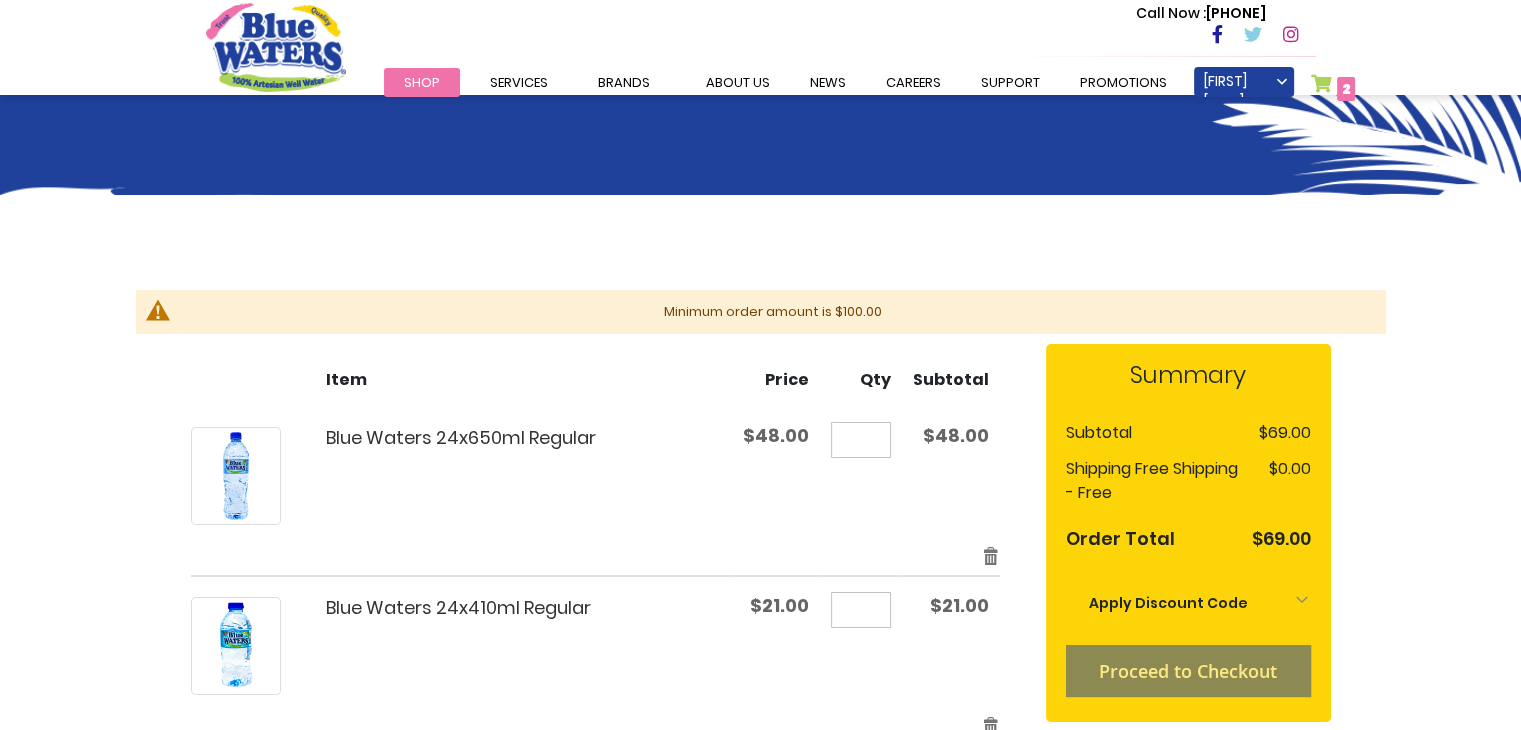 scroll, scrollTop: 400, scrollLeft: 0, axis: vertical 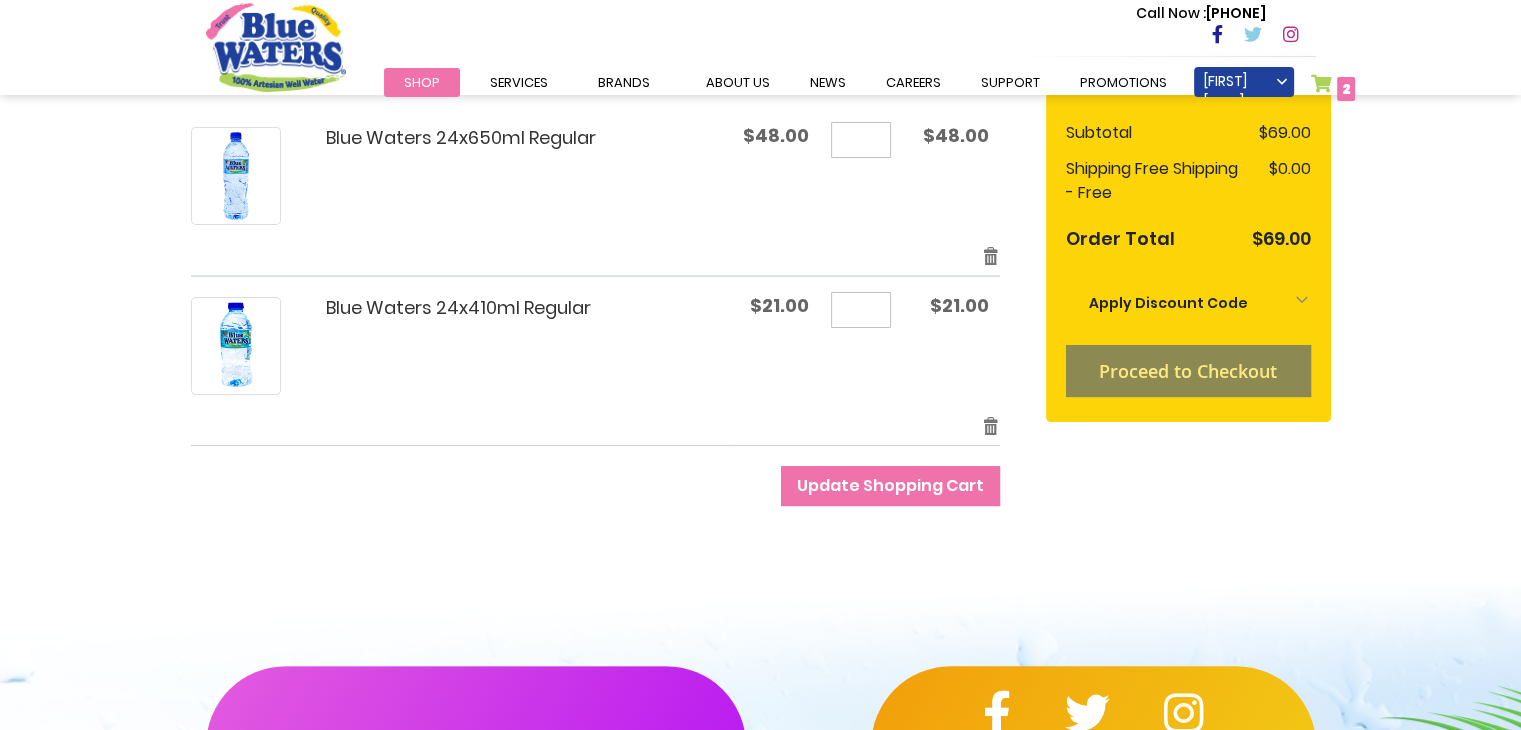 type on "**********" 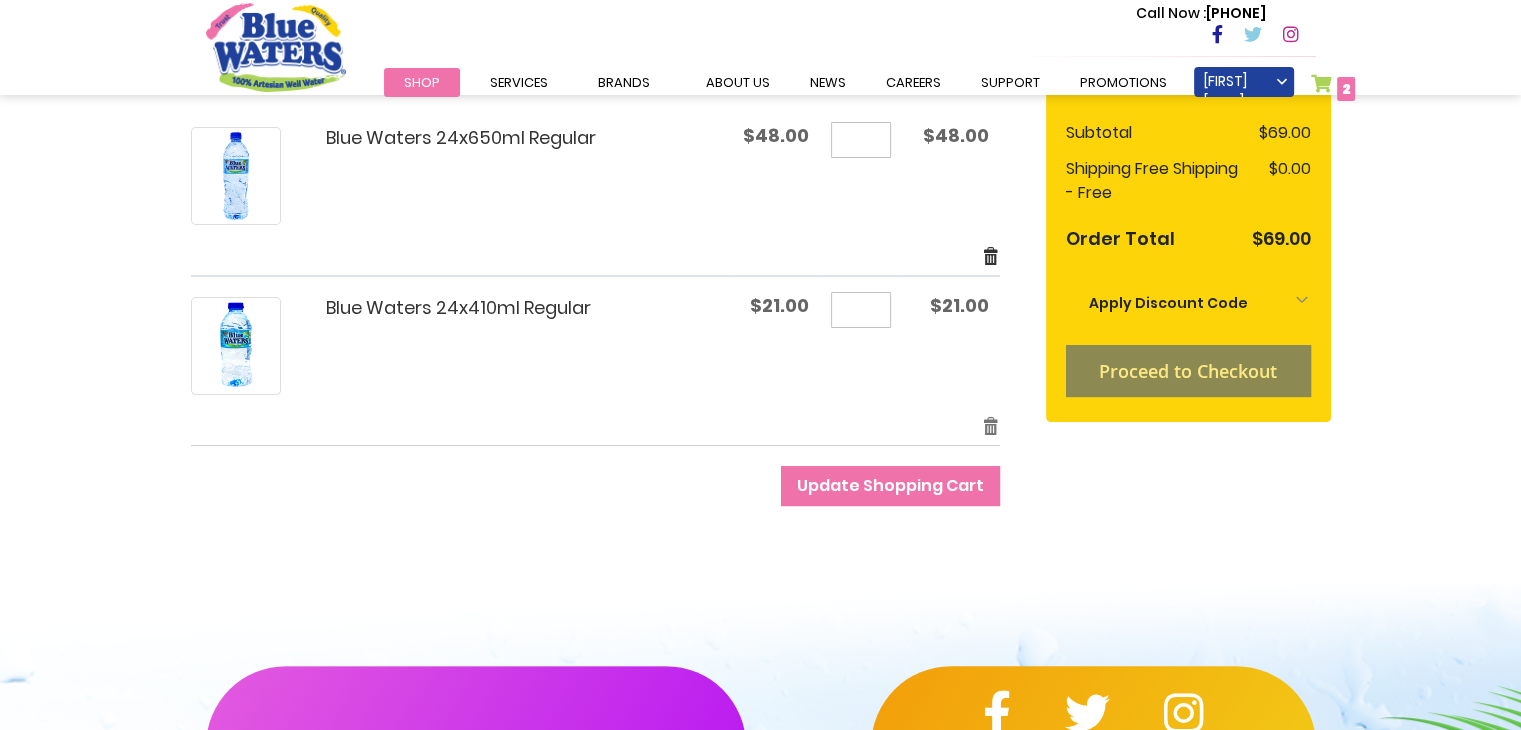 click on "Remove item" at bounding box center [991, 256] 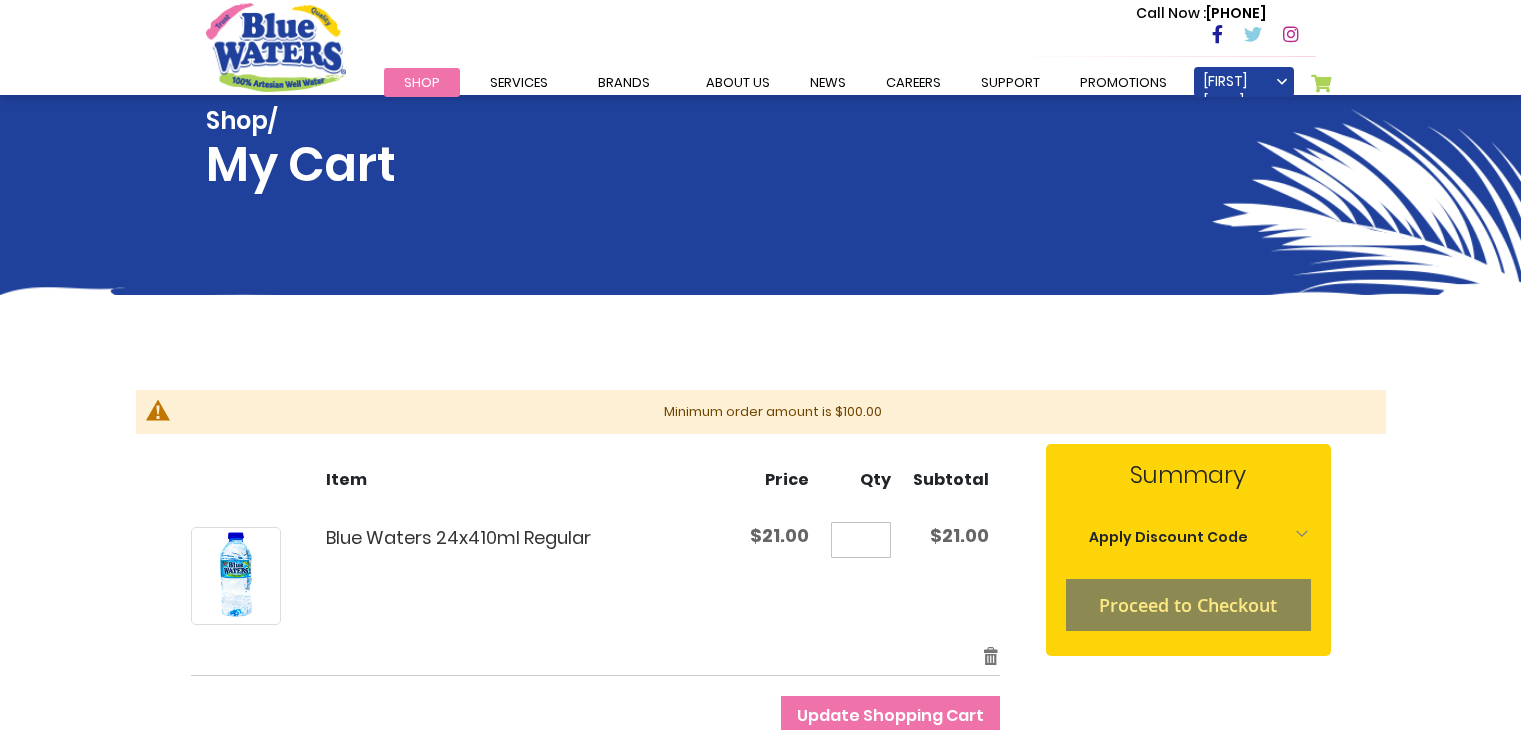 scroll, scrollTop: 0, scrollLeft: 0, axis: both 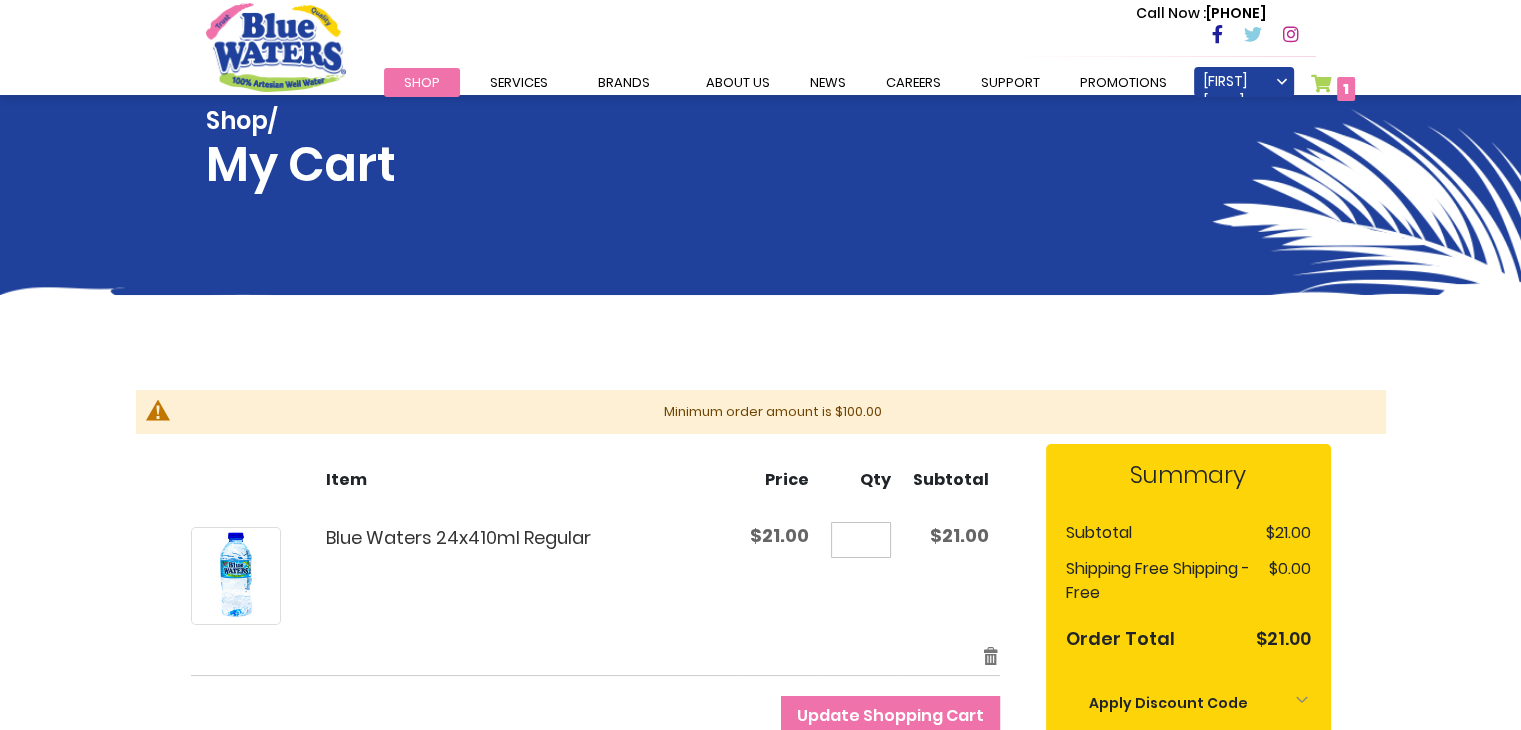 type on "**********" 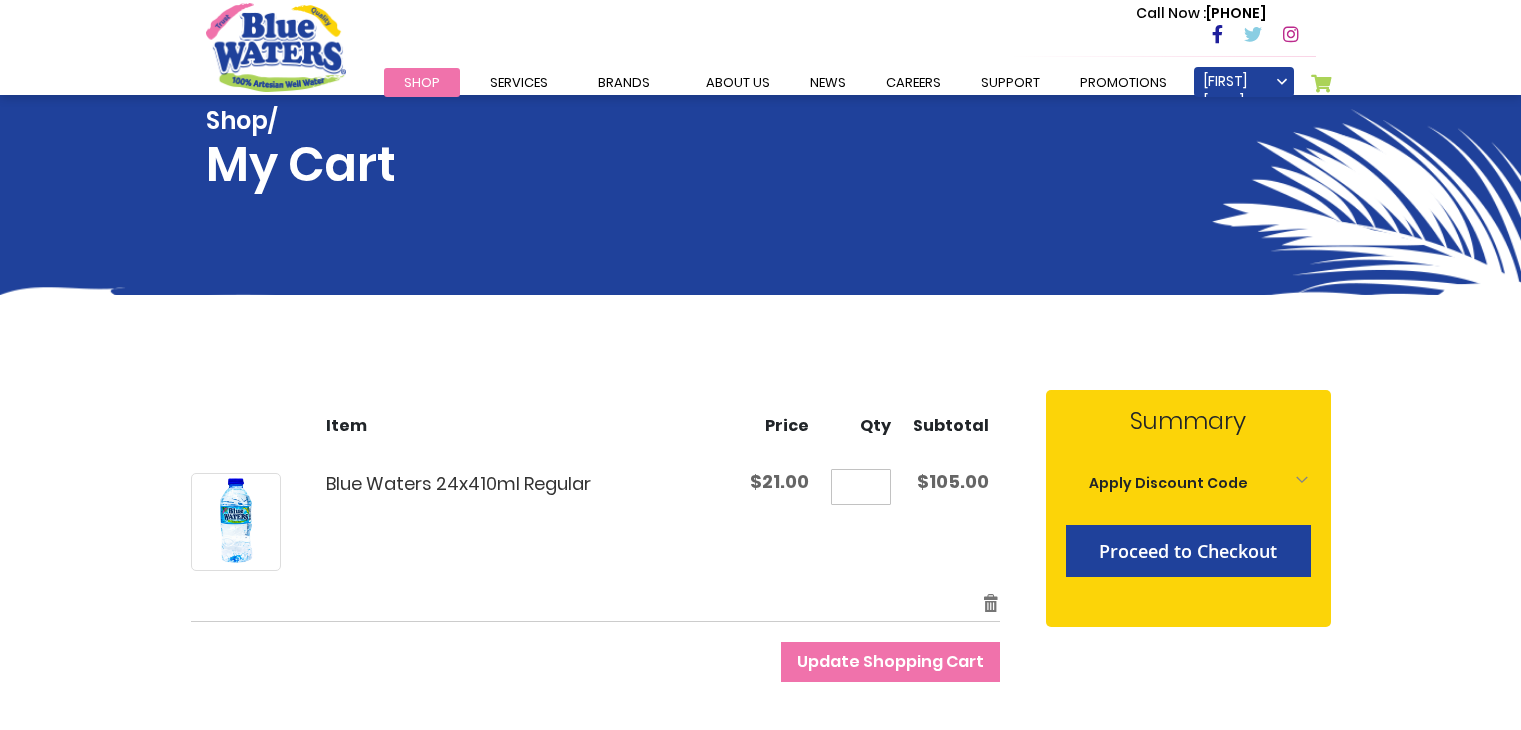 scroll, scrollTop: 0, scrollLeft: 0, axis: both 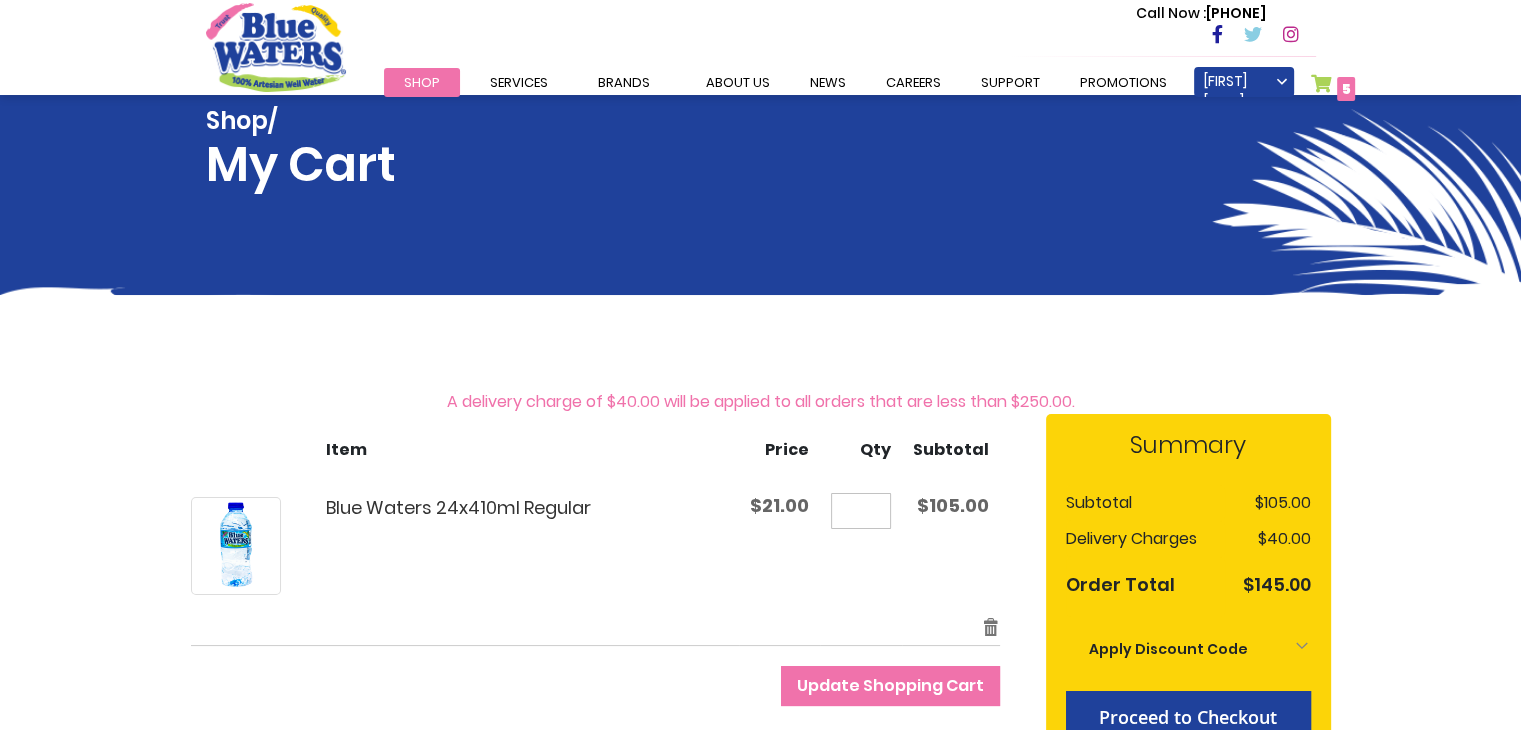 type on "**********" 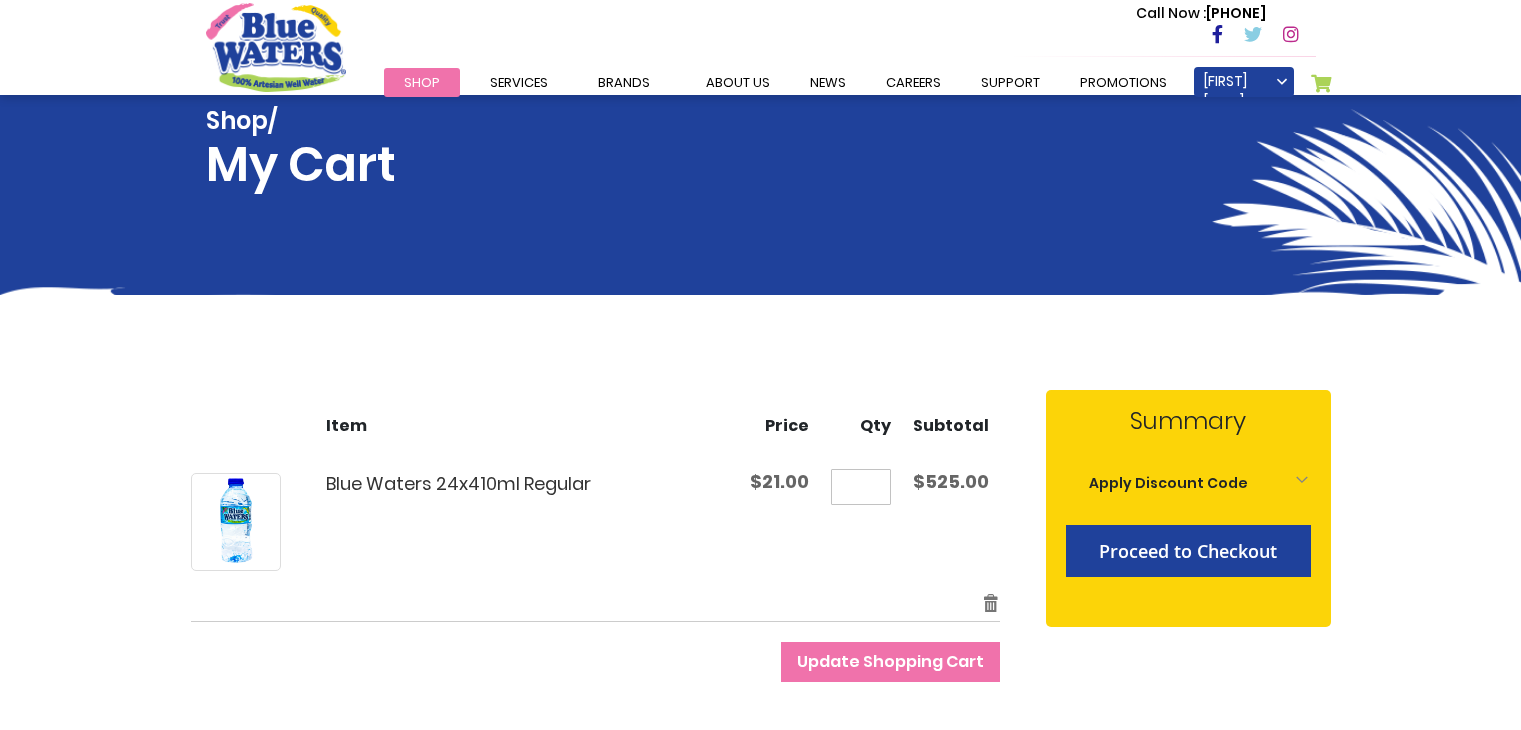 scroll, scrollTop: 0, scrollLeft: 0, axis: both 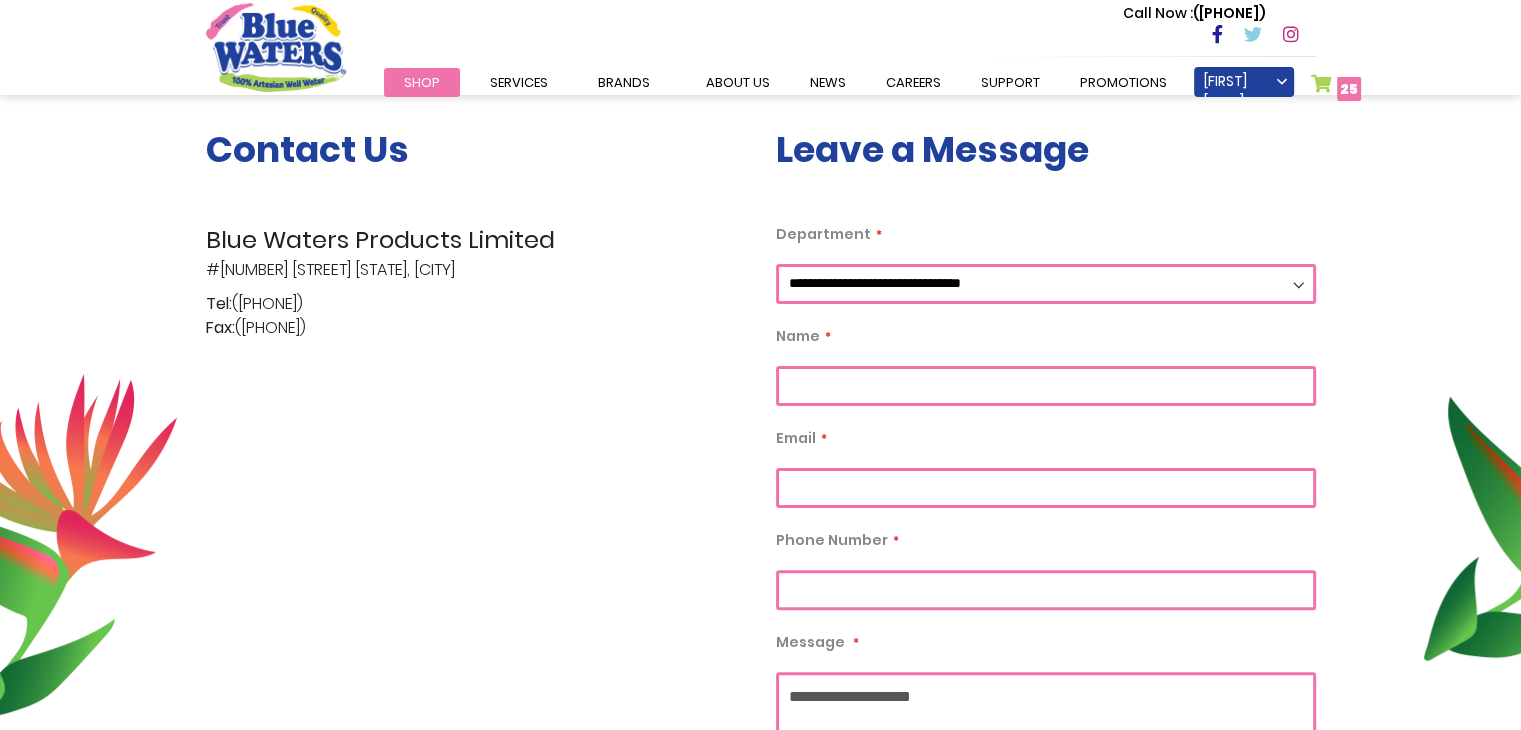 type on "**********" 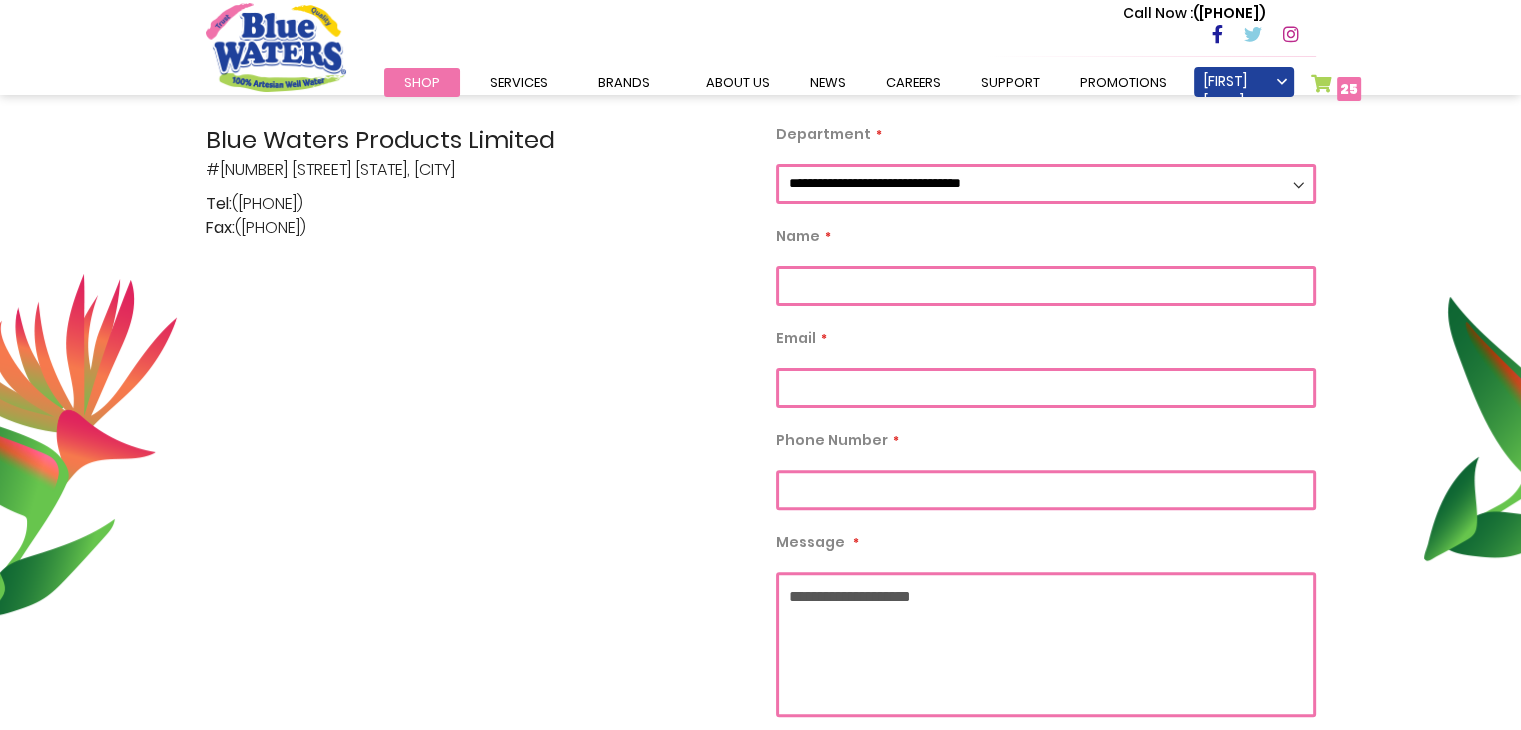 scroll, scrollTop: 303, scrollLeft: 0, axis: vertical 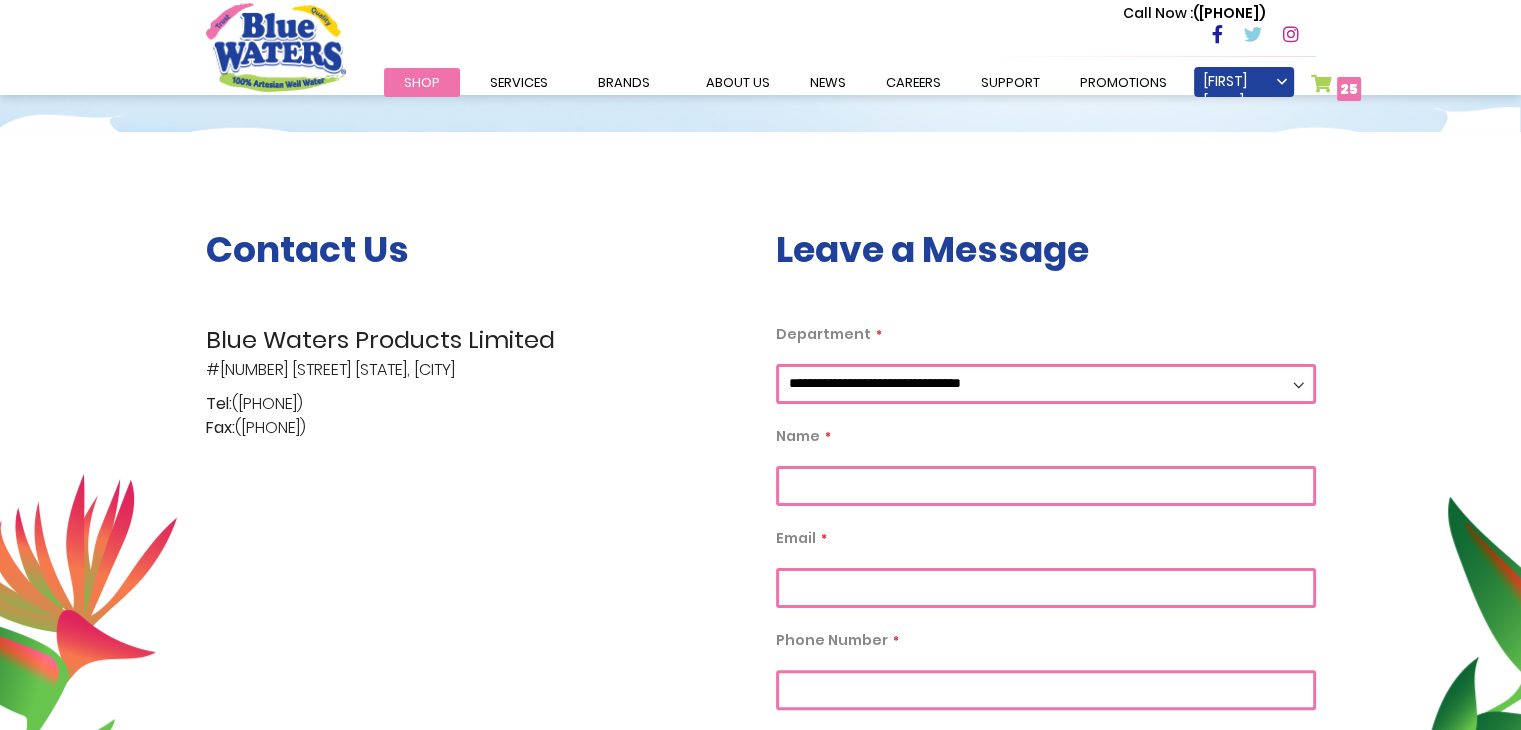 click on "Department" at bounding box center [1046, 486] 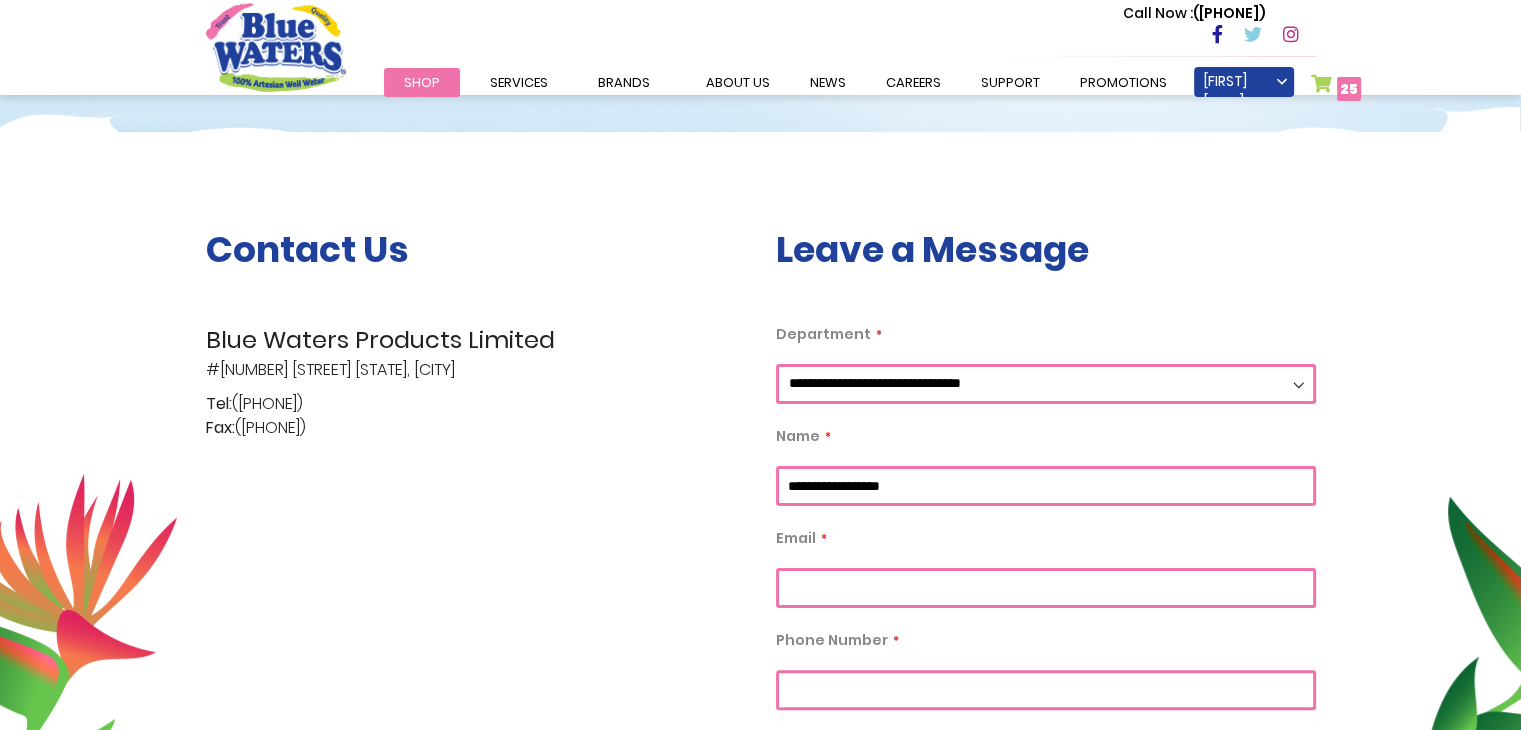 type on "**********" 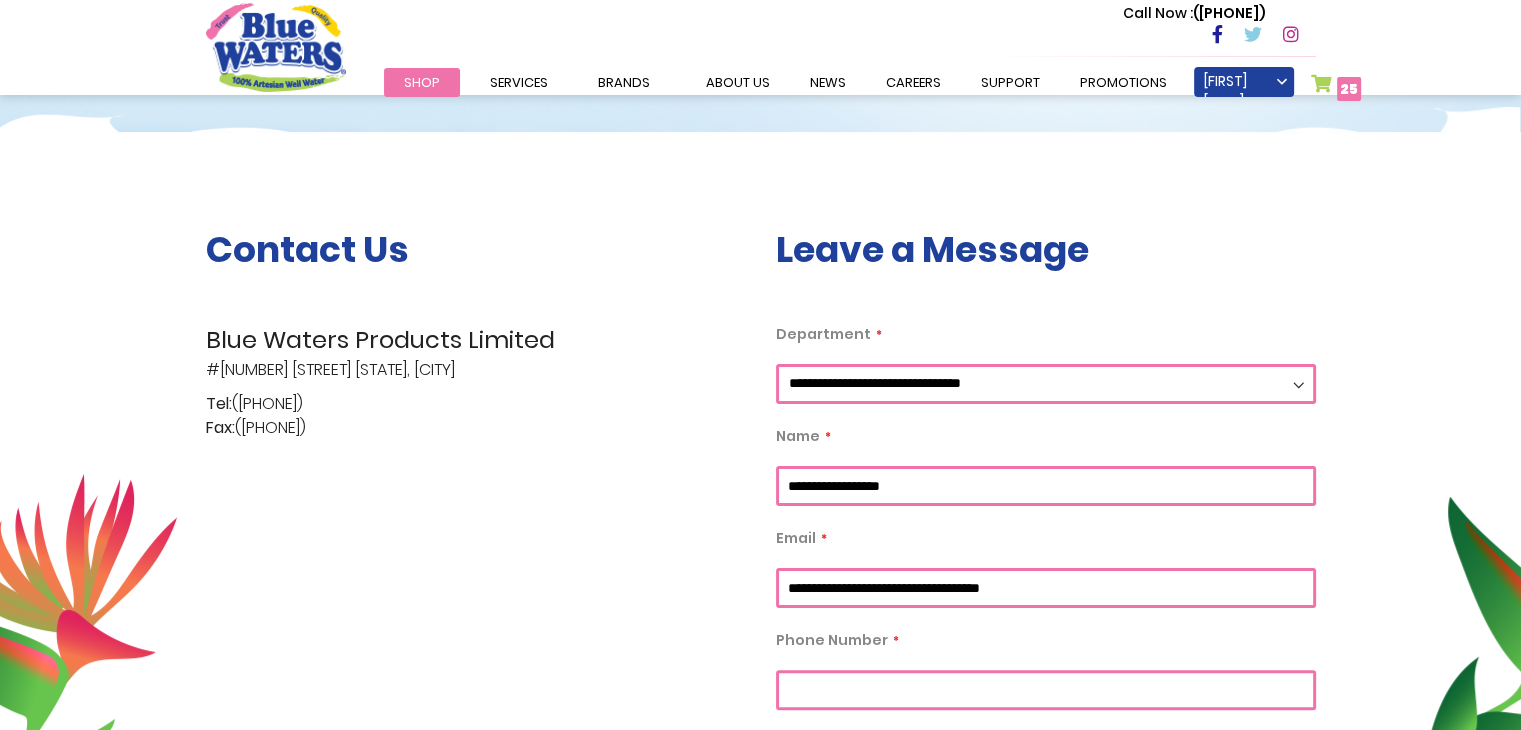type on "**********" 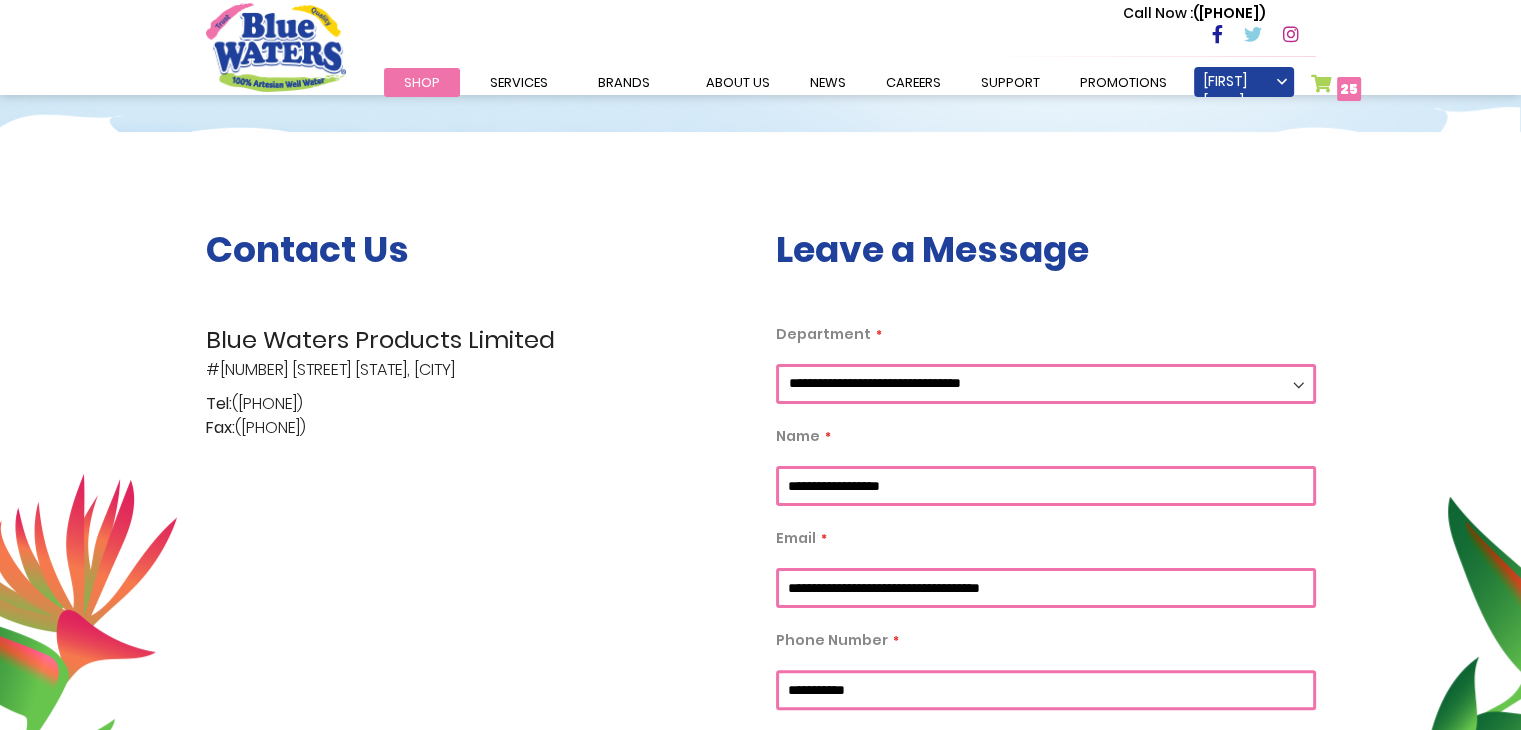 type on "**********" 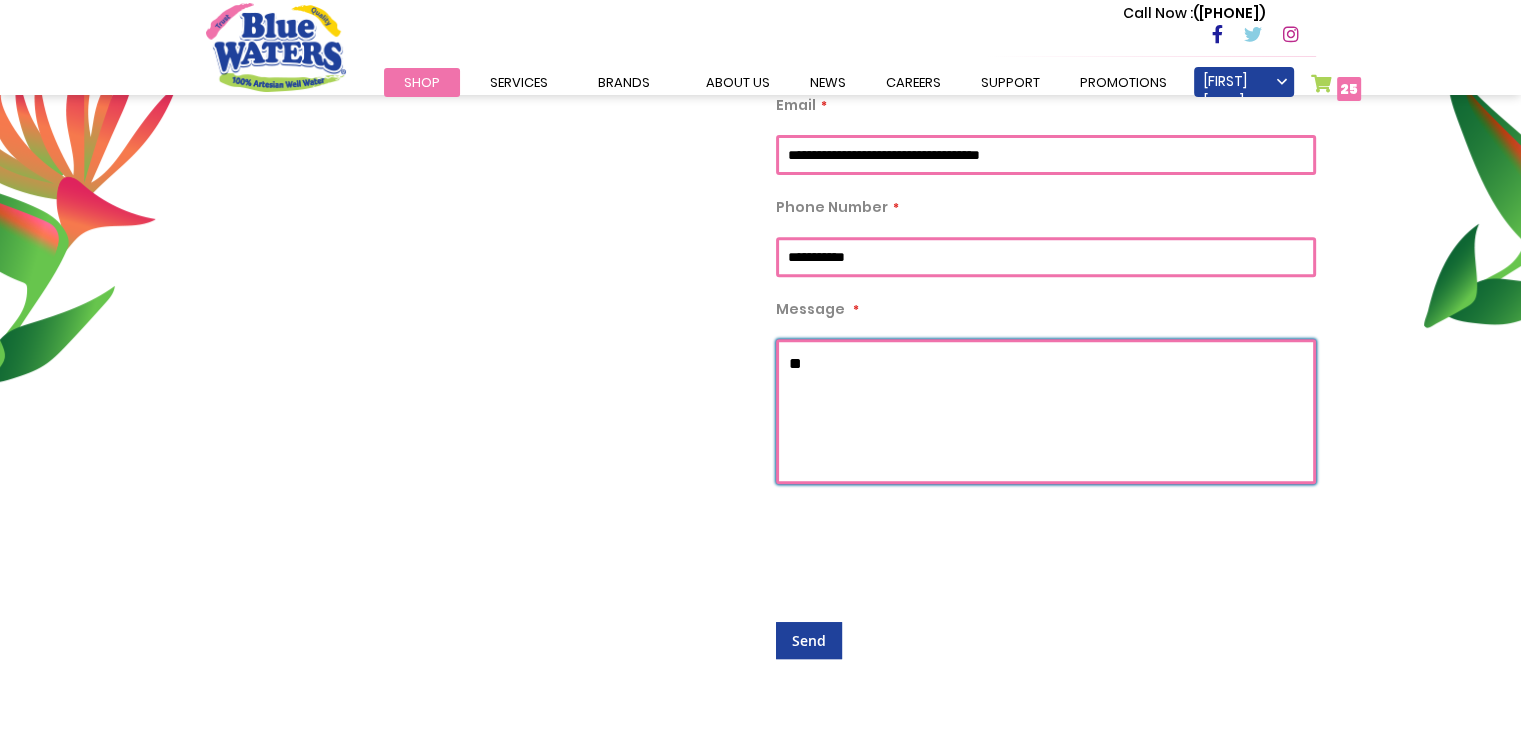 type on "*" 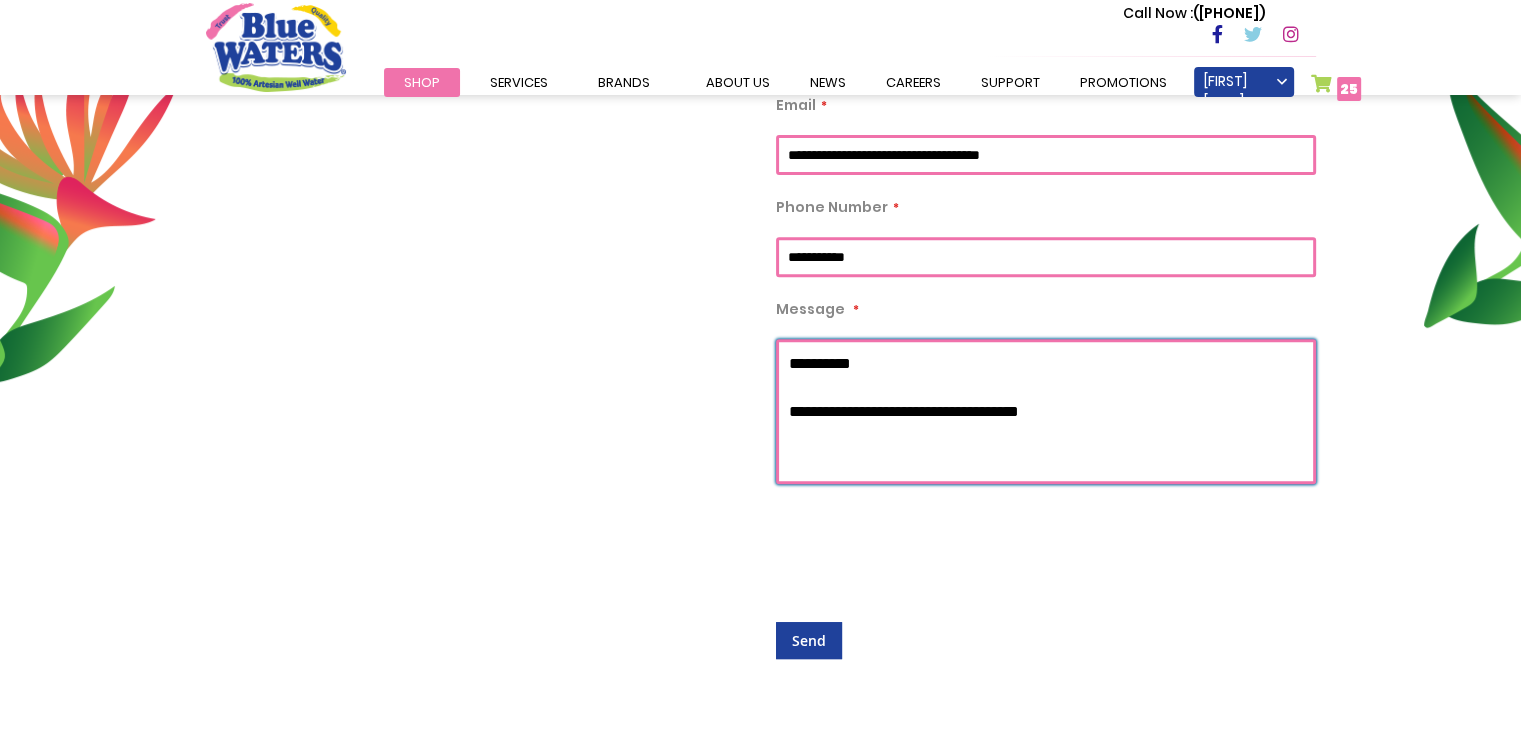 click on "**********" at bounding box center (1046, 411) 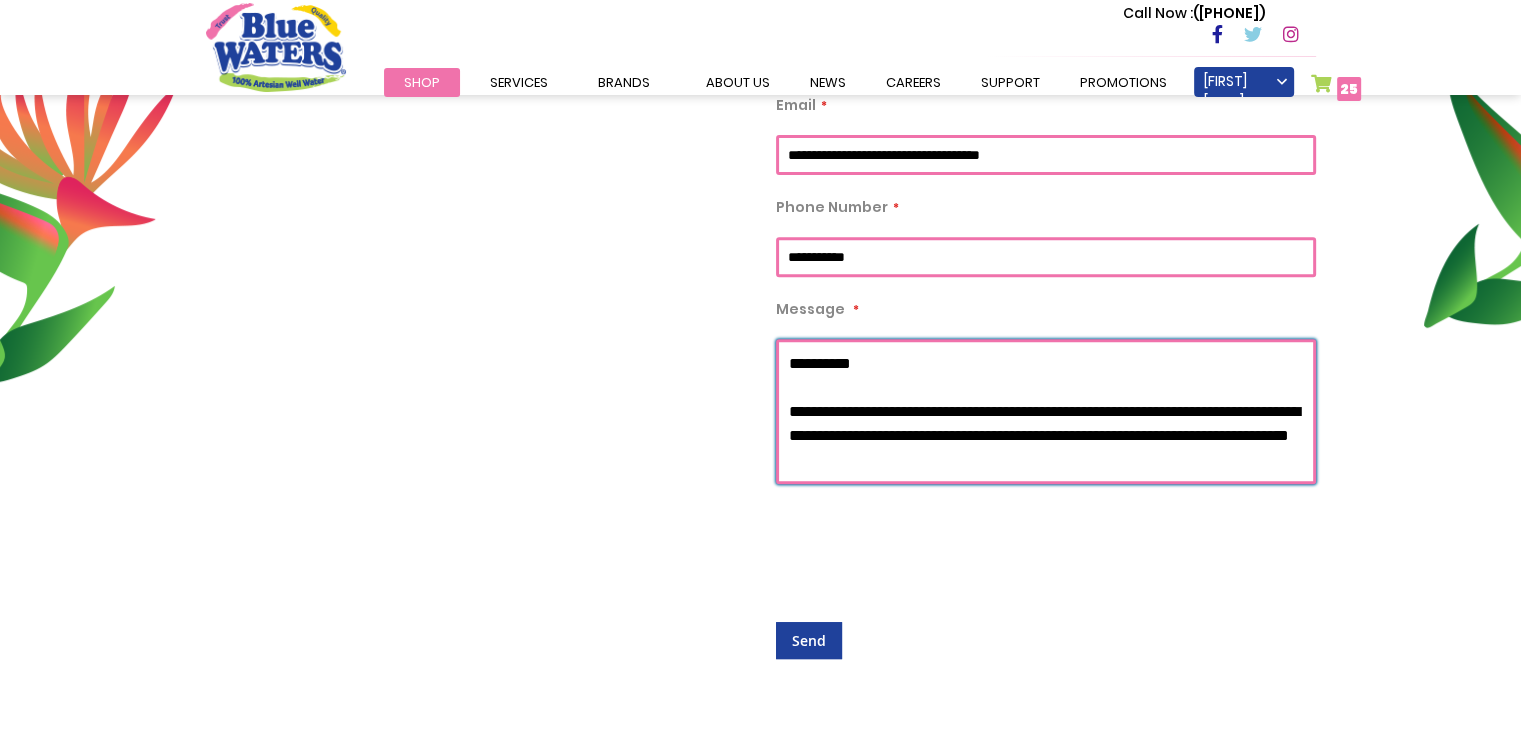 type on "**********" 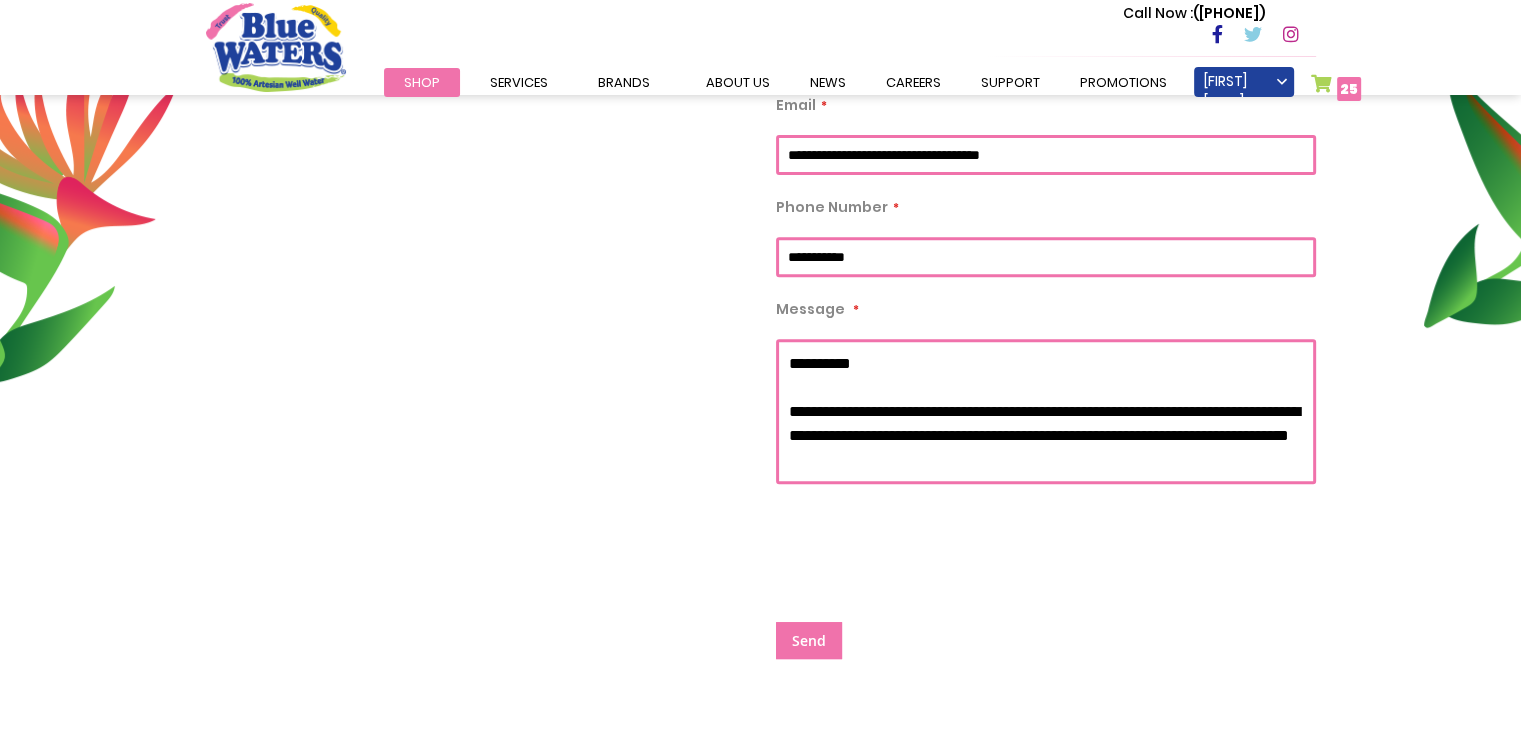 click on "Send" at bounding box center (809, 640) 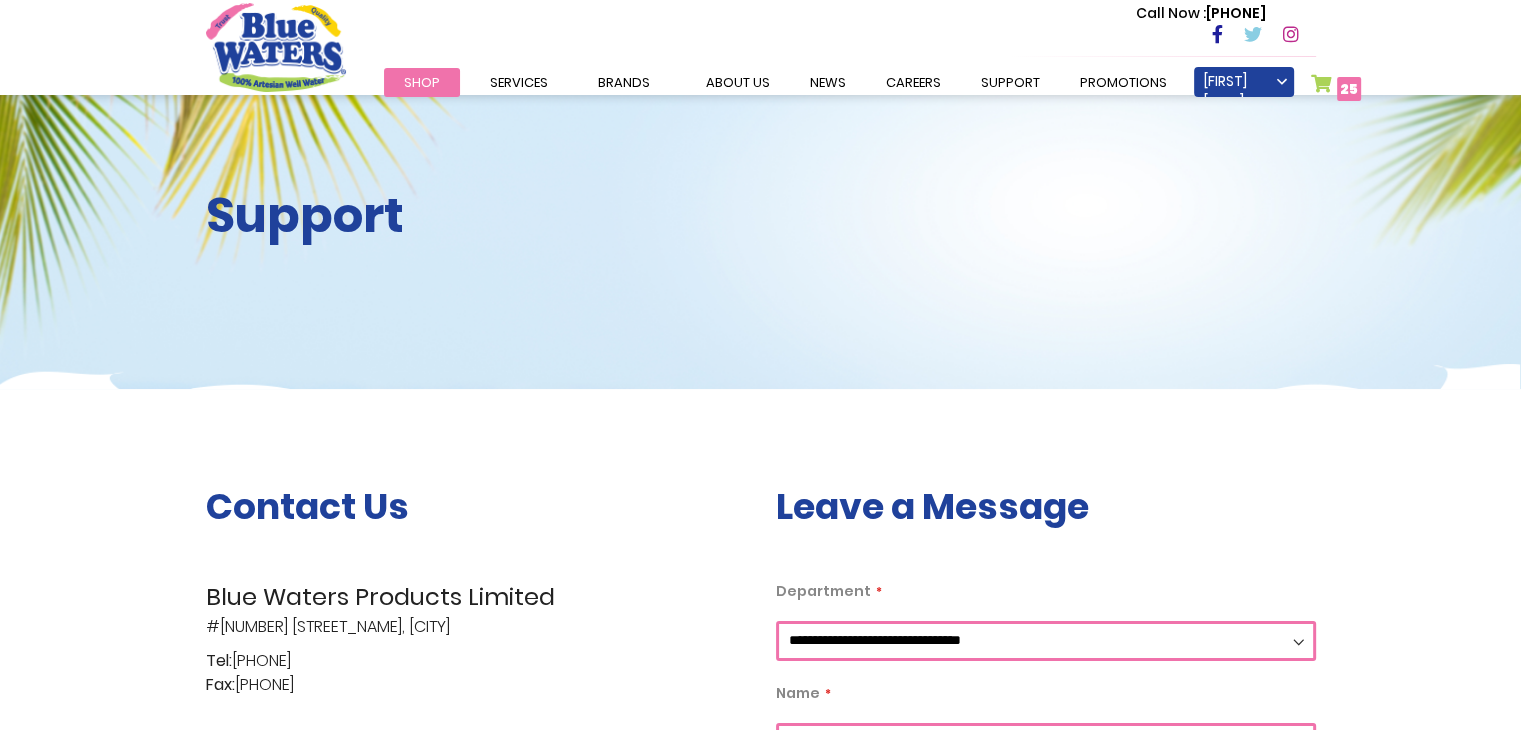 scroll, scrollTop: 0, scrollLeft: 0, axis: both 